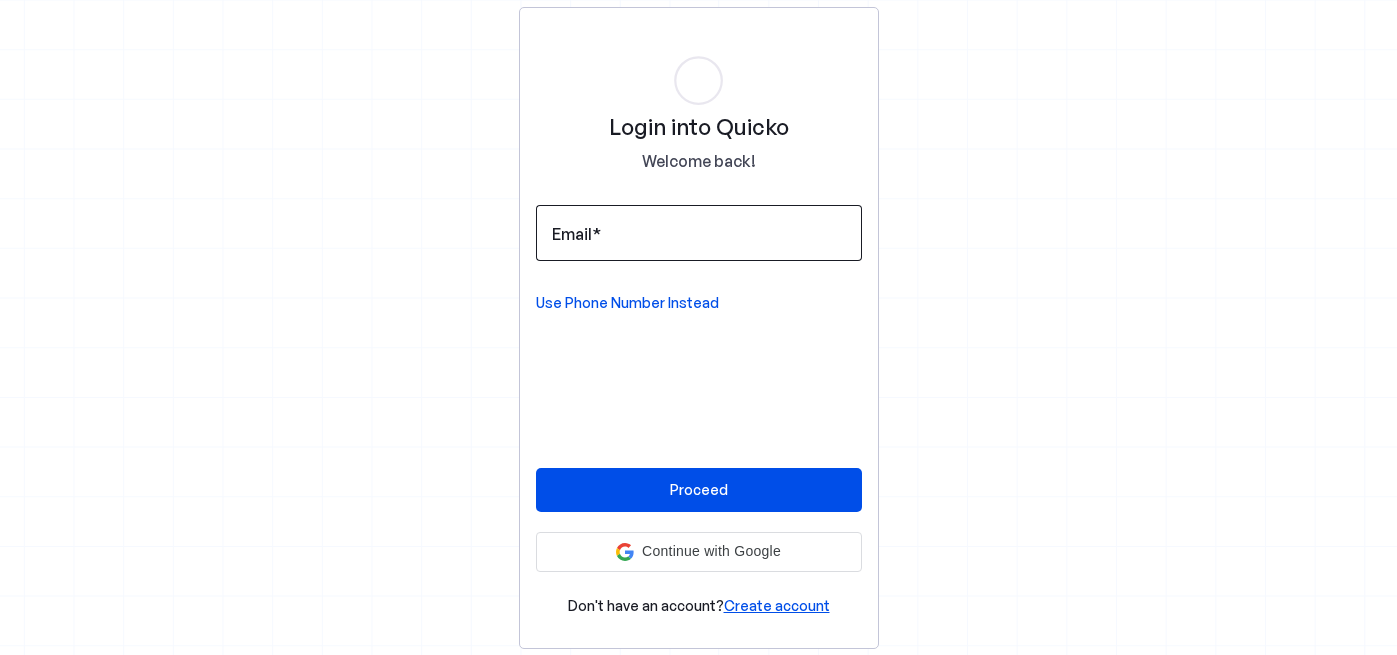 scroll, scrollTop: 0, scrollLeft: 0, axis: both 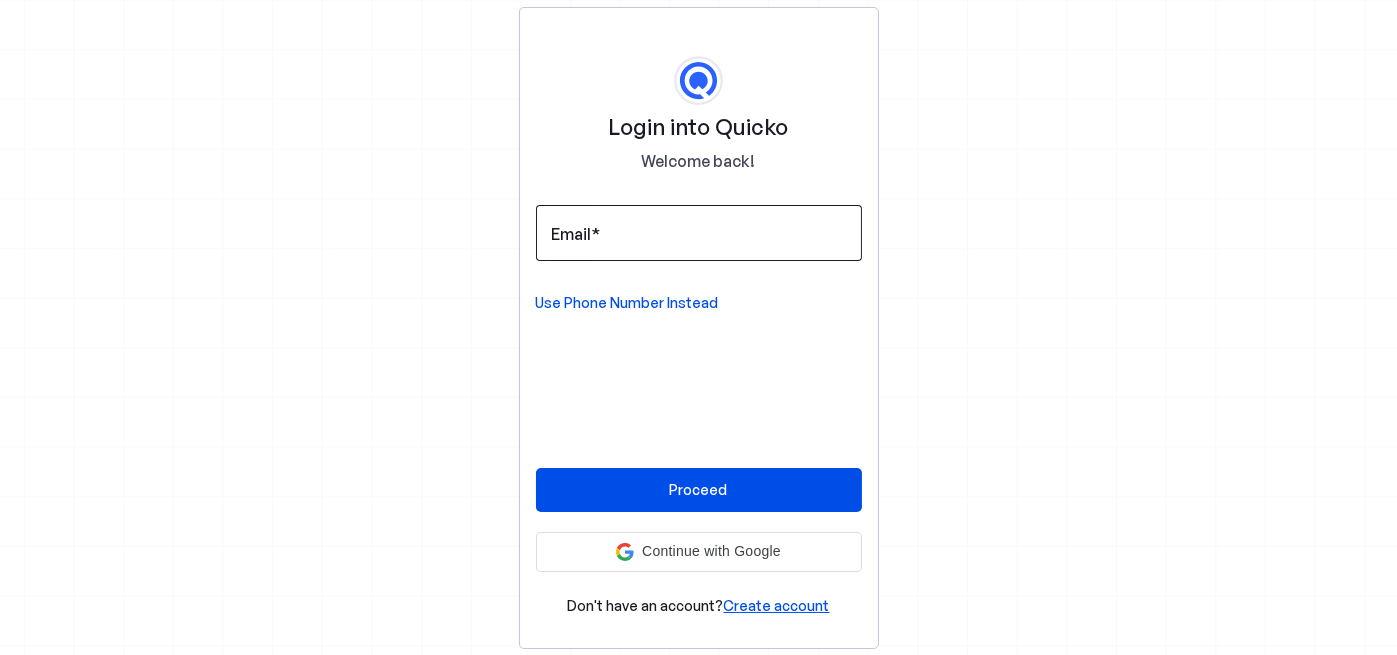 click on "Email" at bounding box center [699, 233] 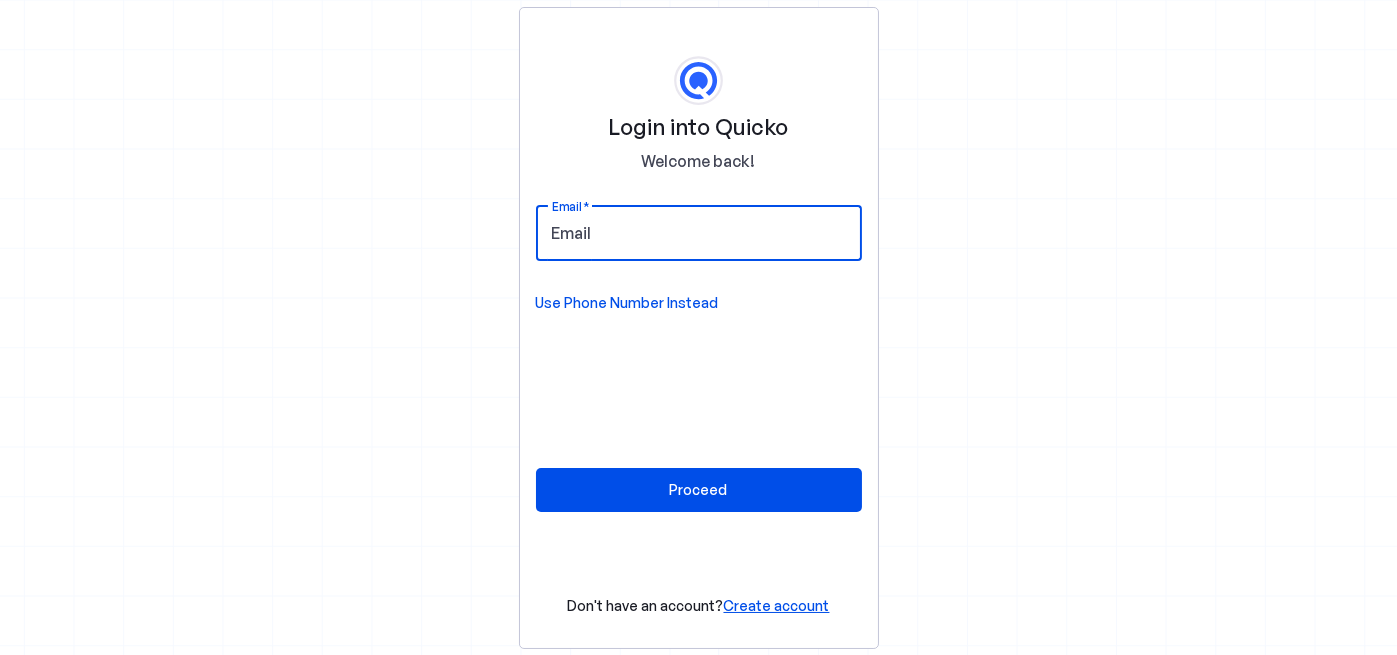 type on "1pareshsheth@gmail.com" 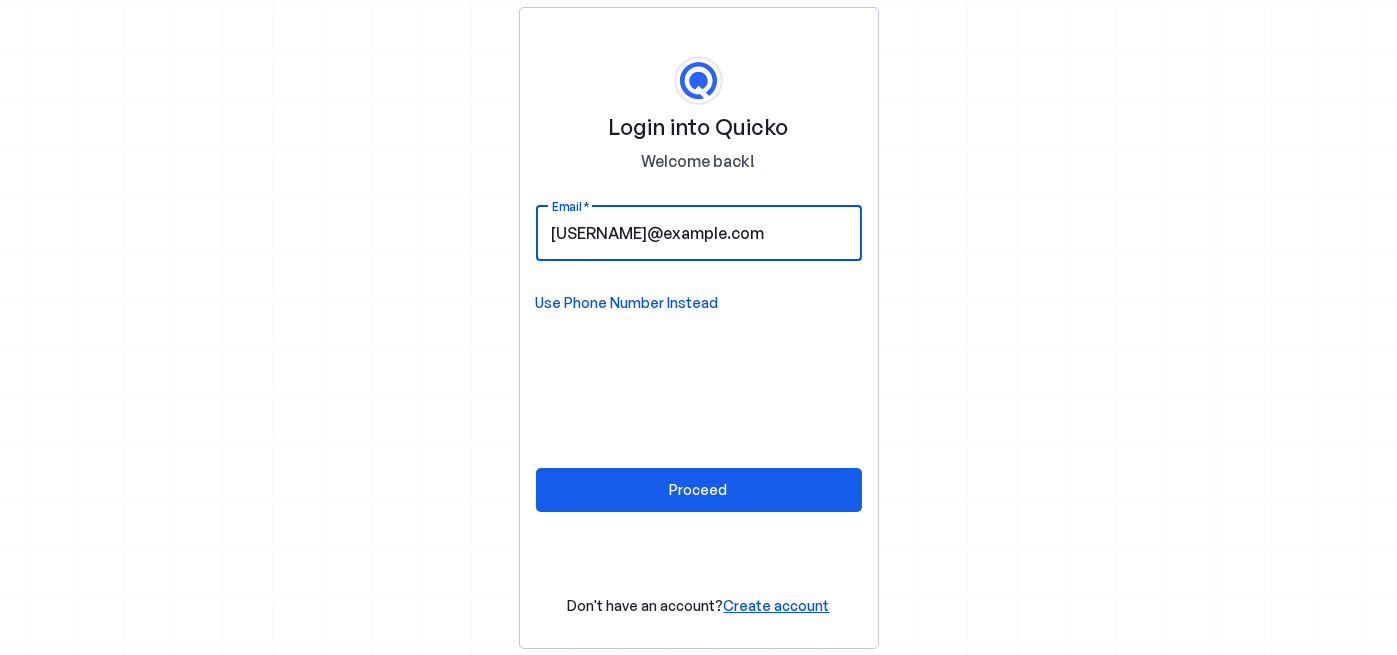 click on "Proceed" at bounding box center [699, 489] 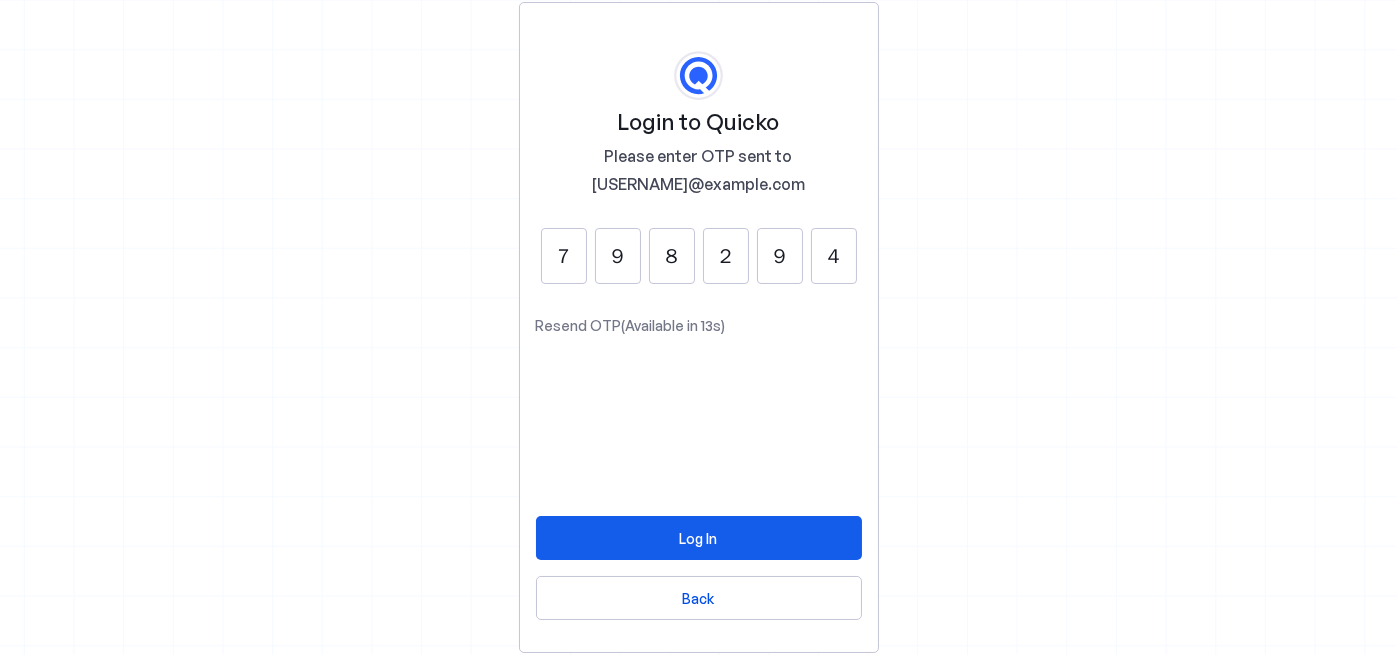 click at bounding box center (699, 538) 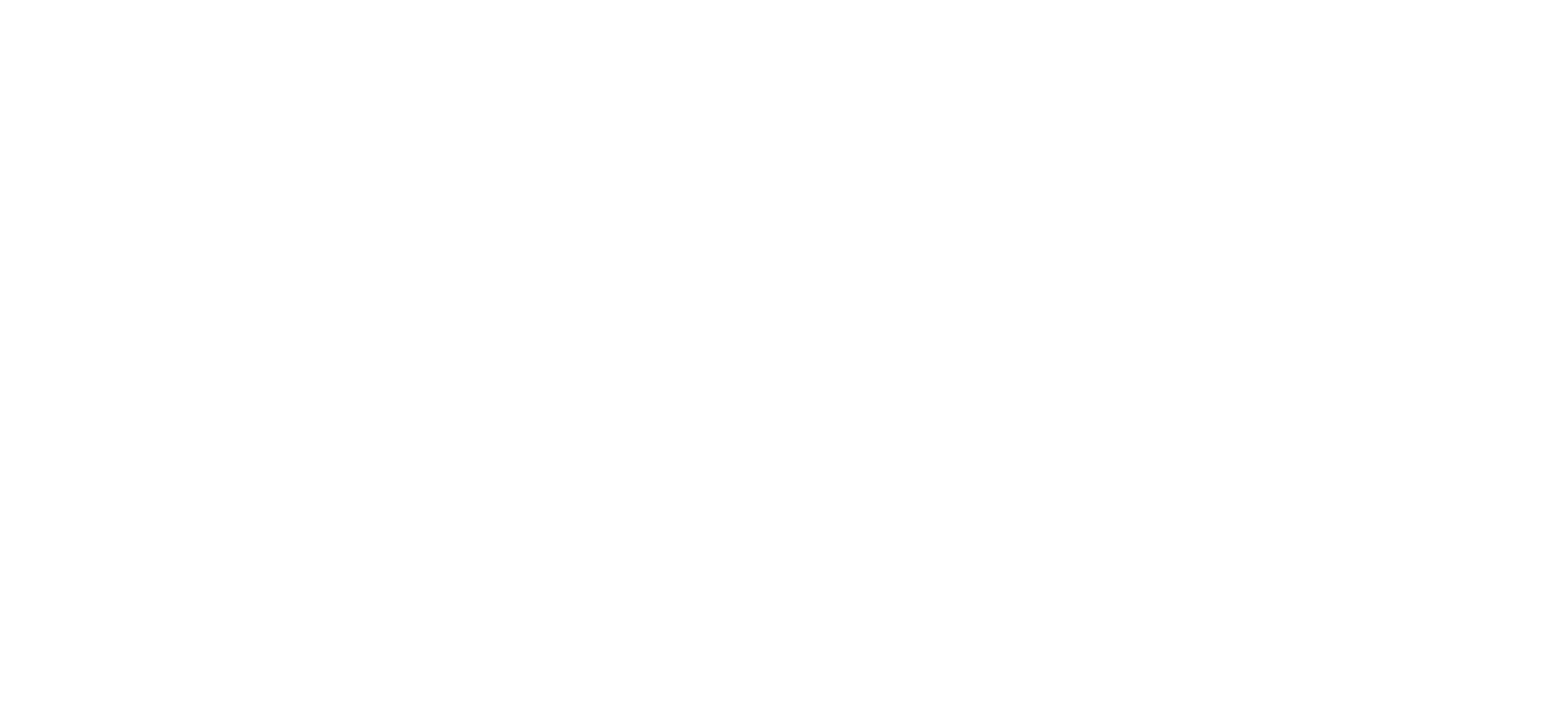 scroll, scrollTop: 0, scrollLeft: 0, axis: both 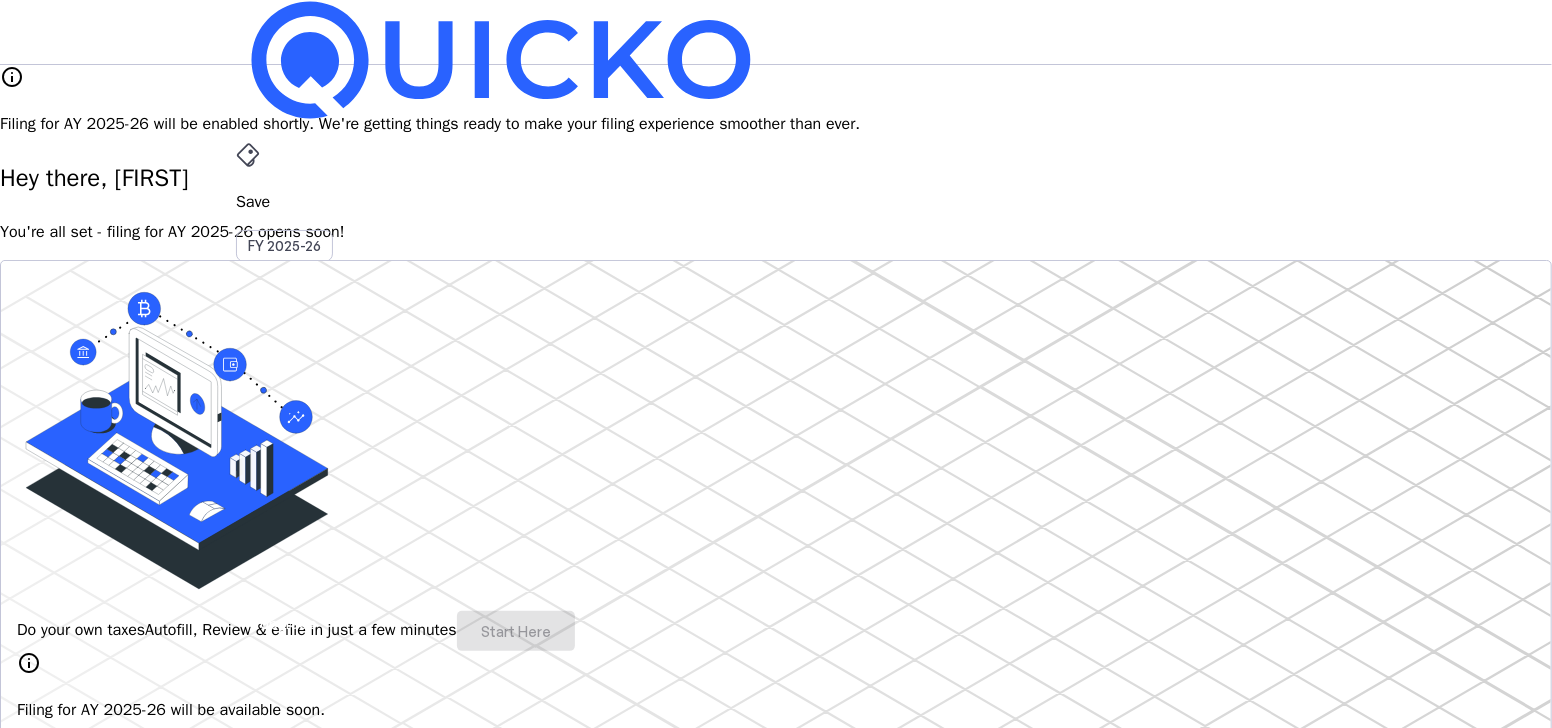 click on "AY 2025-26" at bounding box center (285, 452) 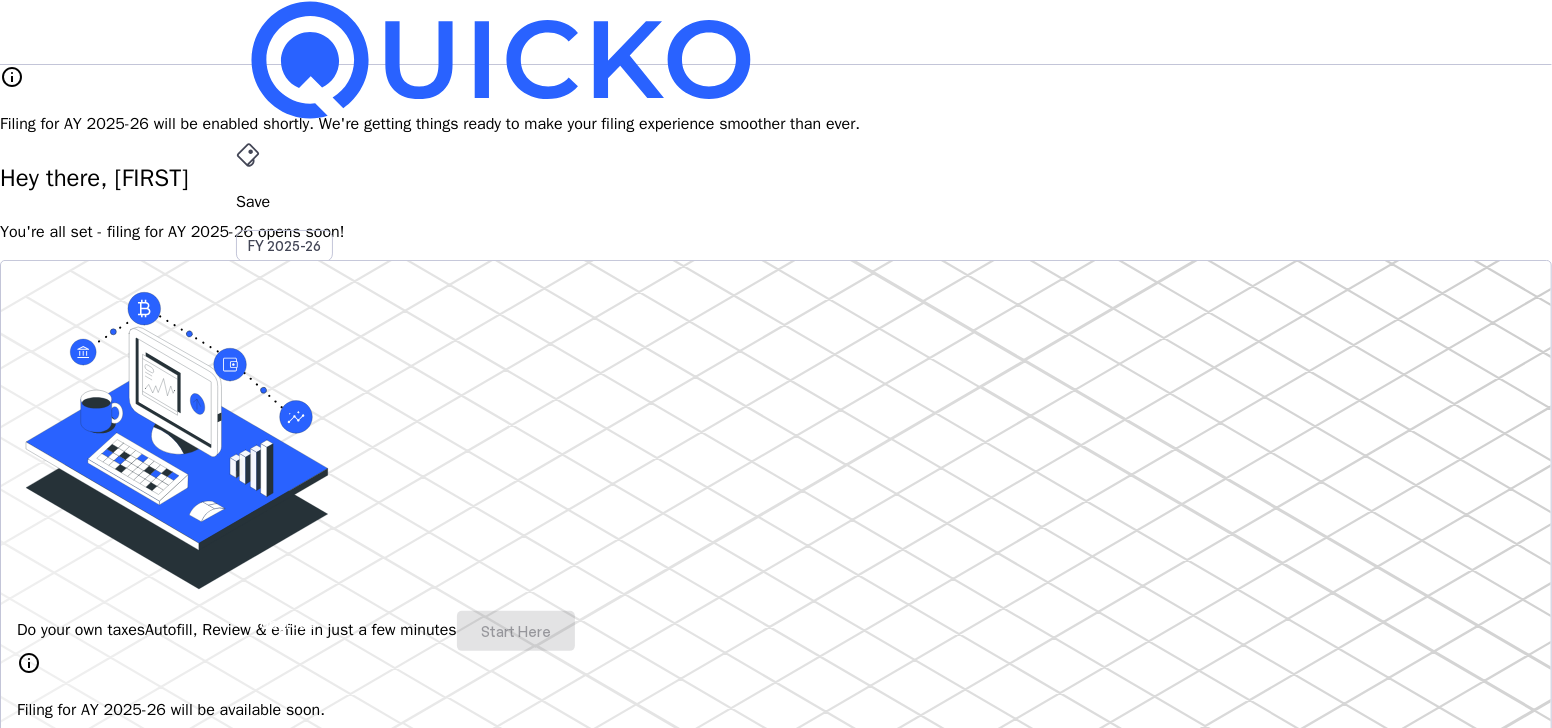 click on "AY 2025-26" at bounding box center (285, 452) 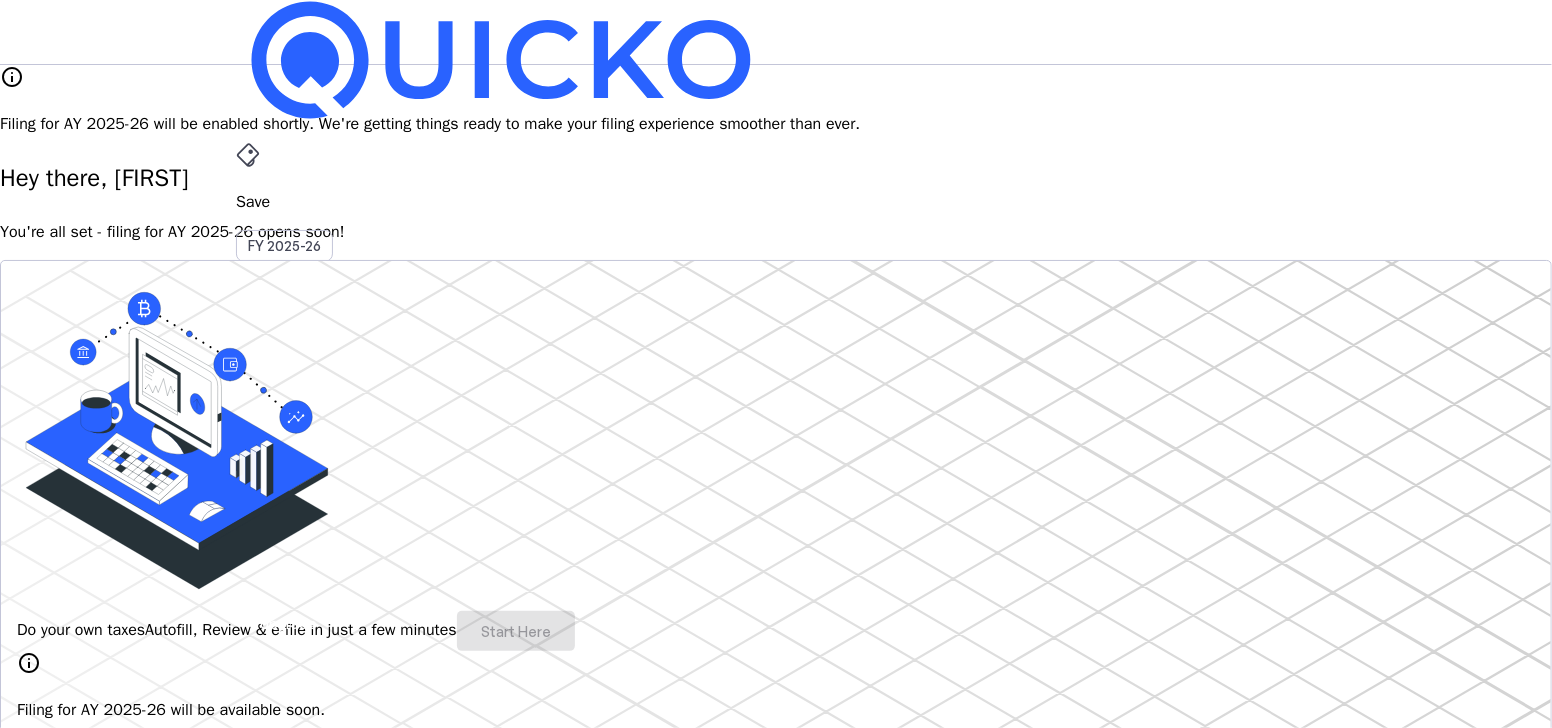 click on "arrow_drop_down" at bounding box center (248, 536) 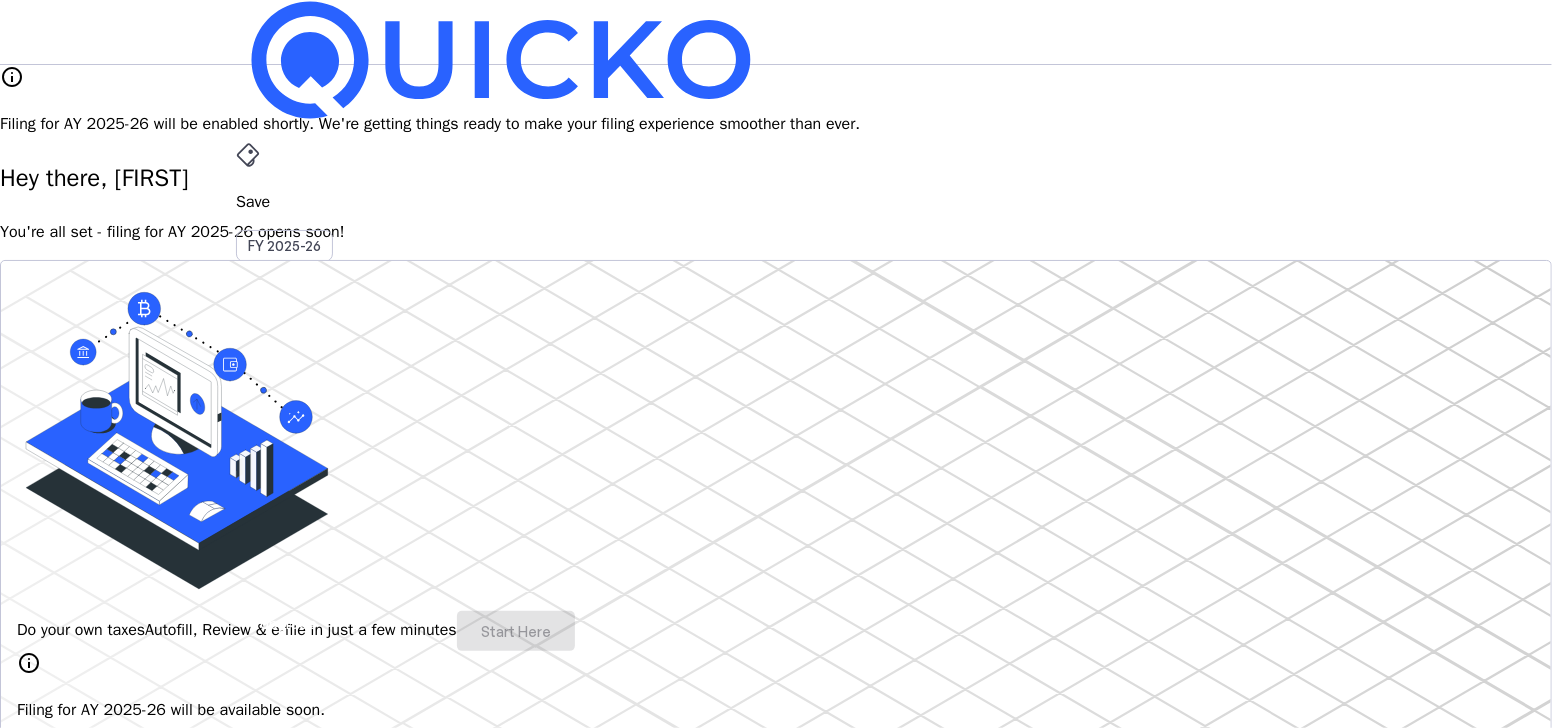 click on "Books Coming Soon!" at bounding box center [140, 3456] 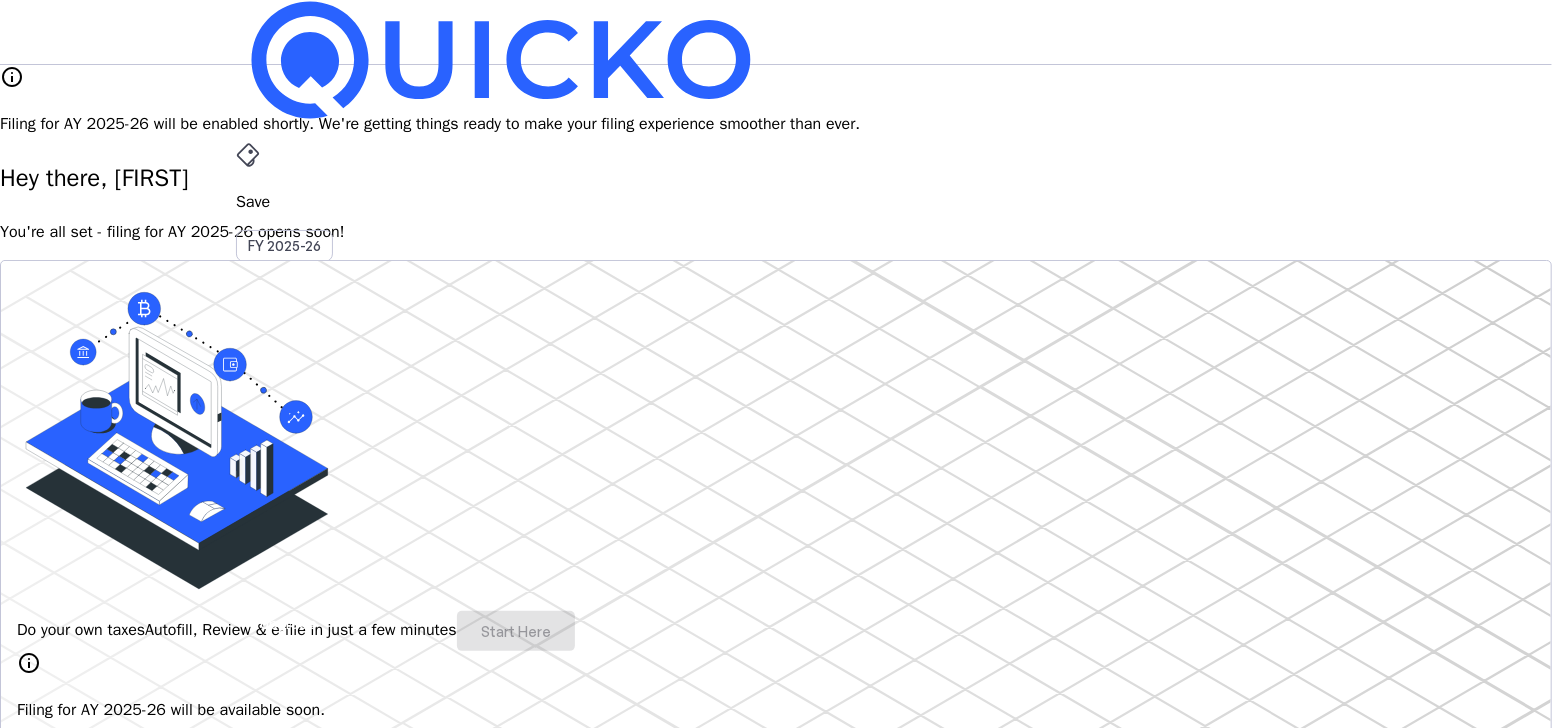 click on "AY 2025-26" at bounding box center (285, 452) 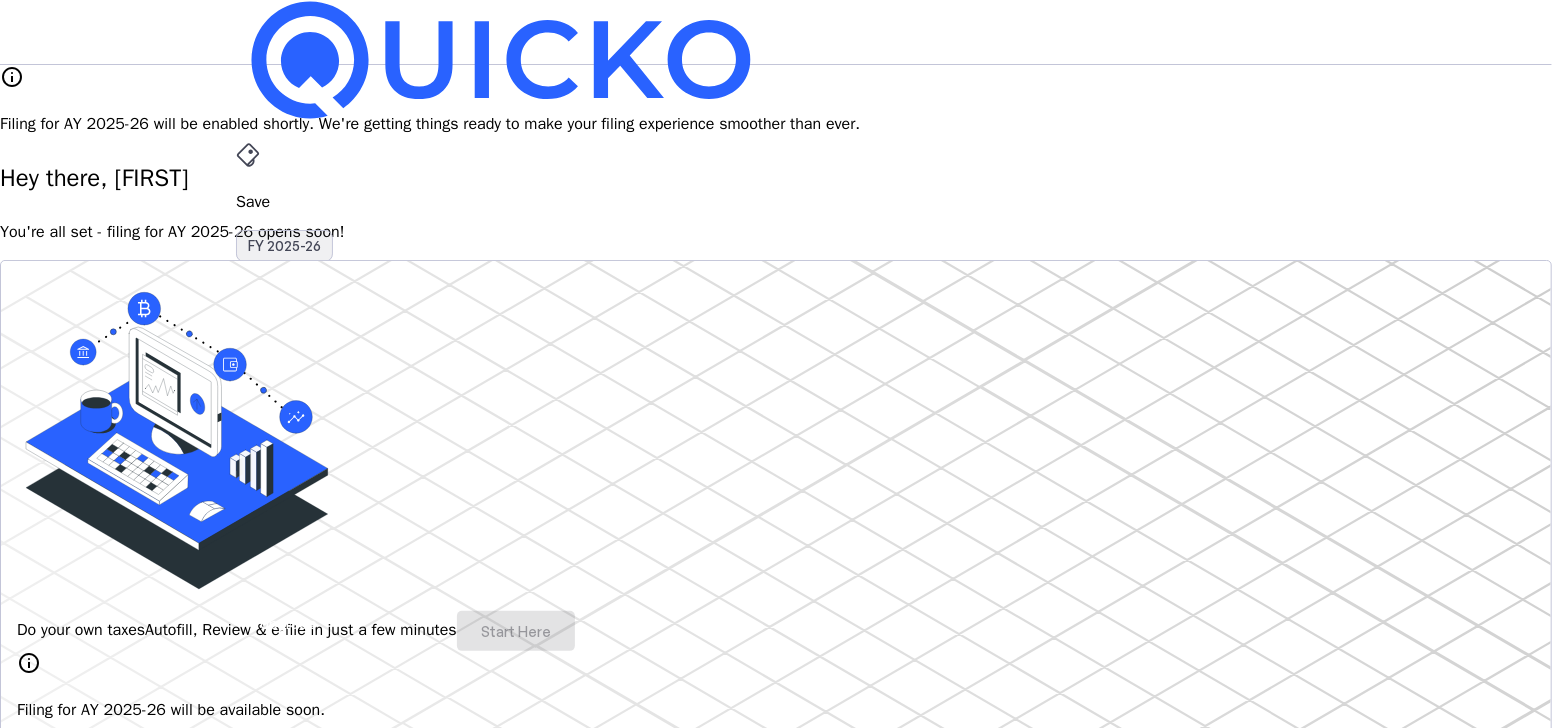 click on "FY 2025-26" at bounding box center [284, 246] 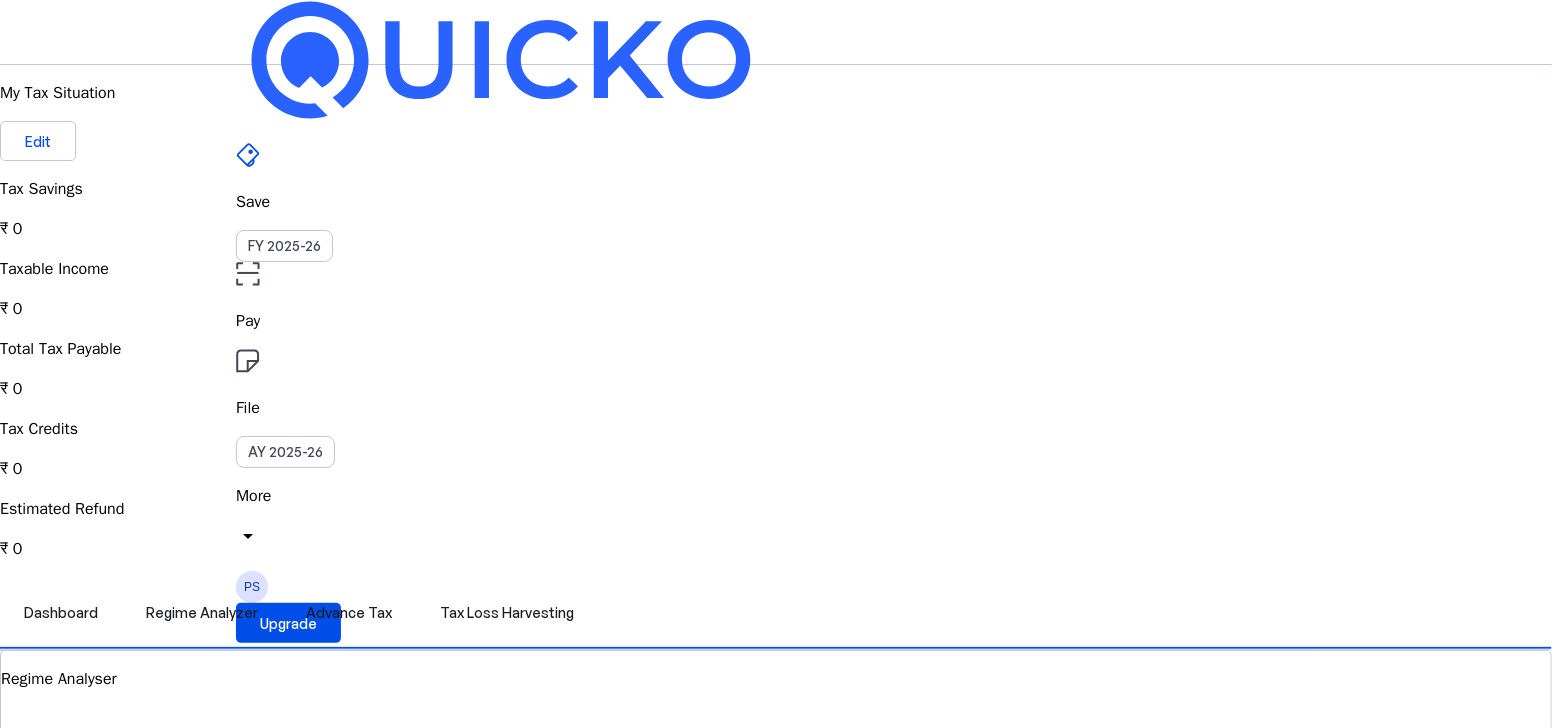 click on "arrow_drop_down" at bounding box center [248, 536] 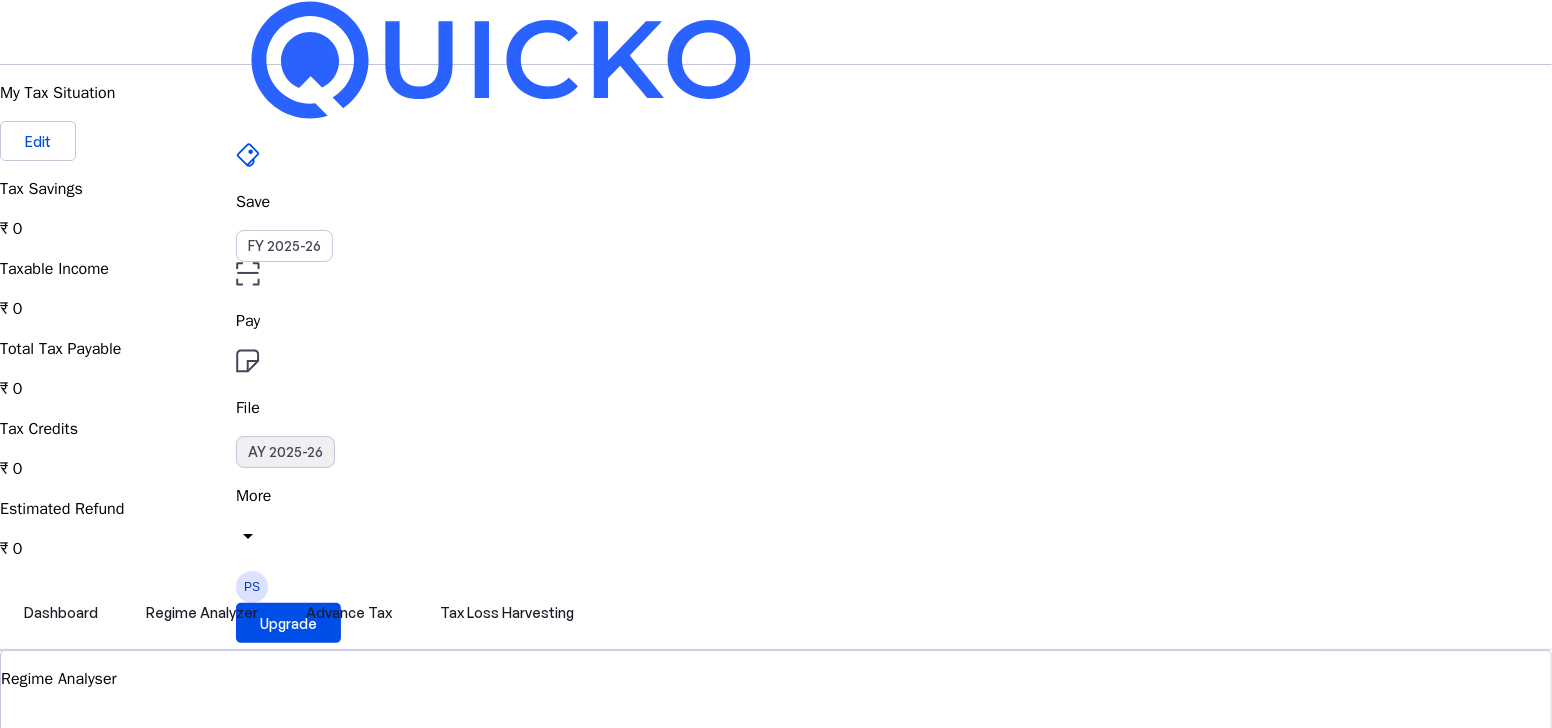 click on "AY 2025-26" at bounding box center [285, 452] 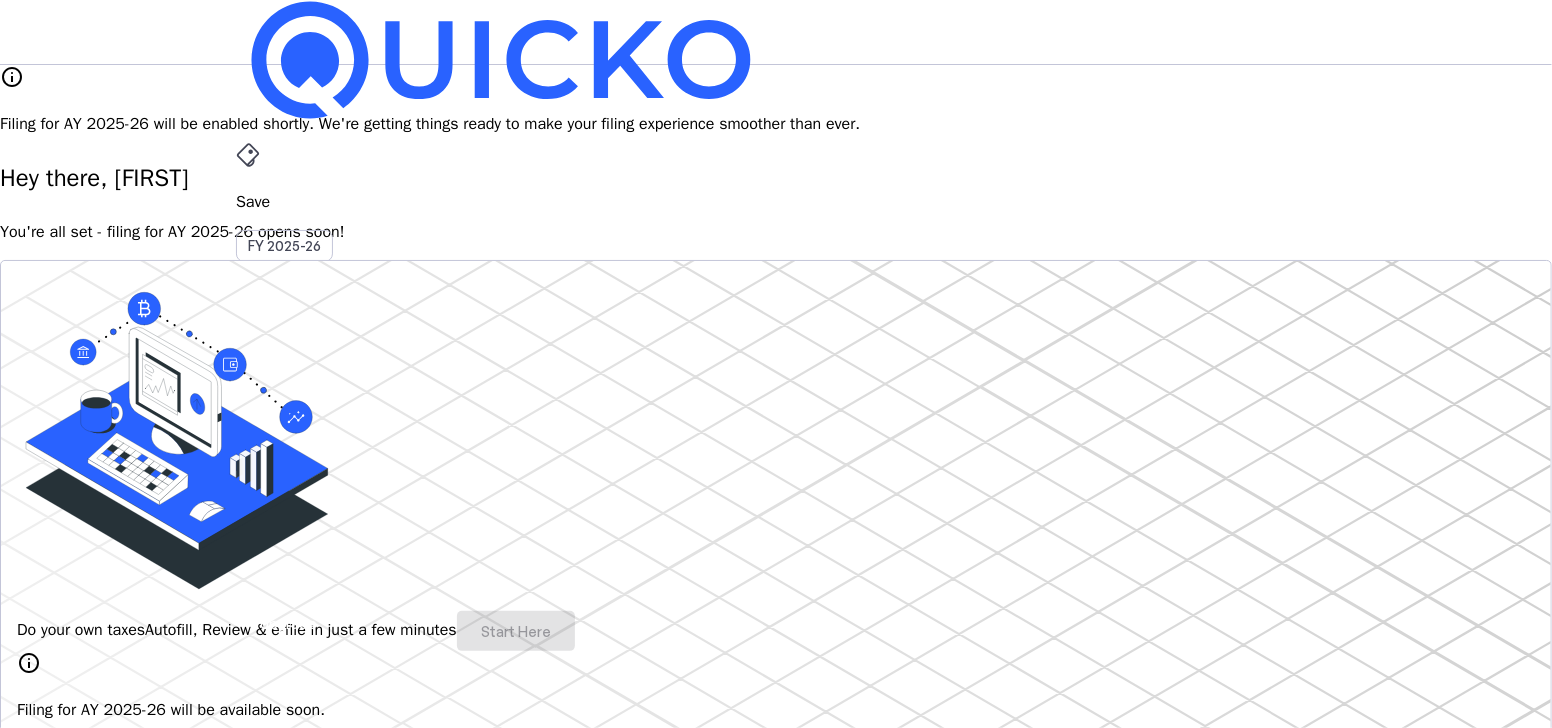 click on "AY 2025-26" at bounding box center [285, 452] 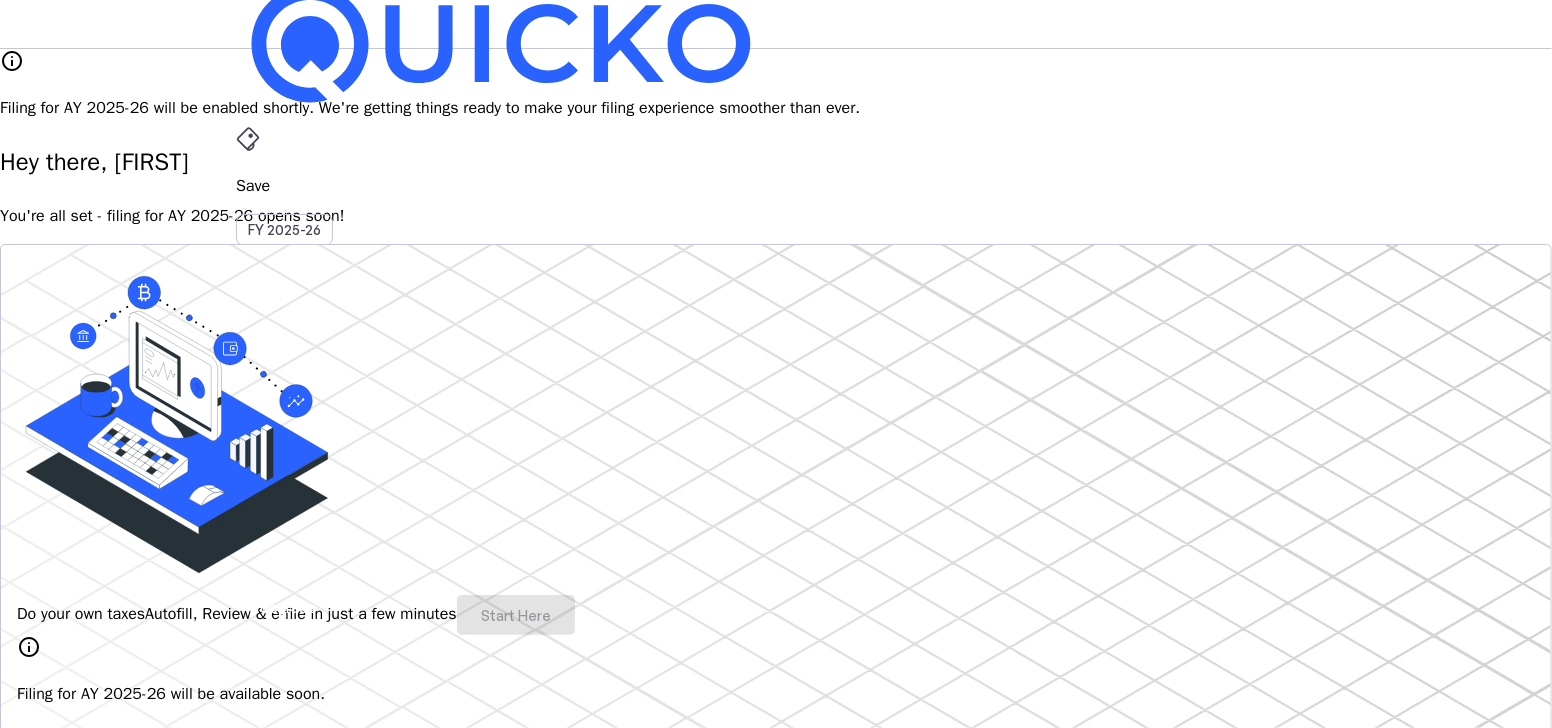 scroll, scrollTop: 0, scrollLeft: 0, axis: both 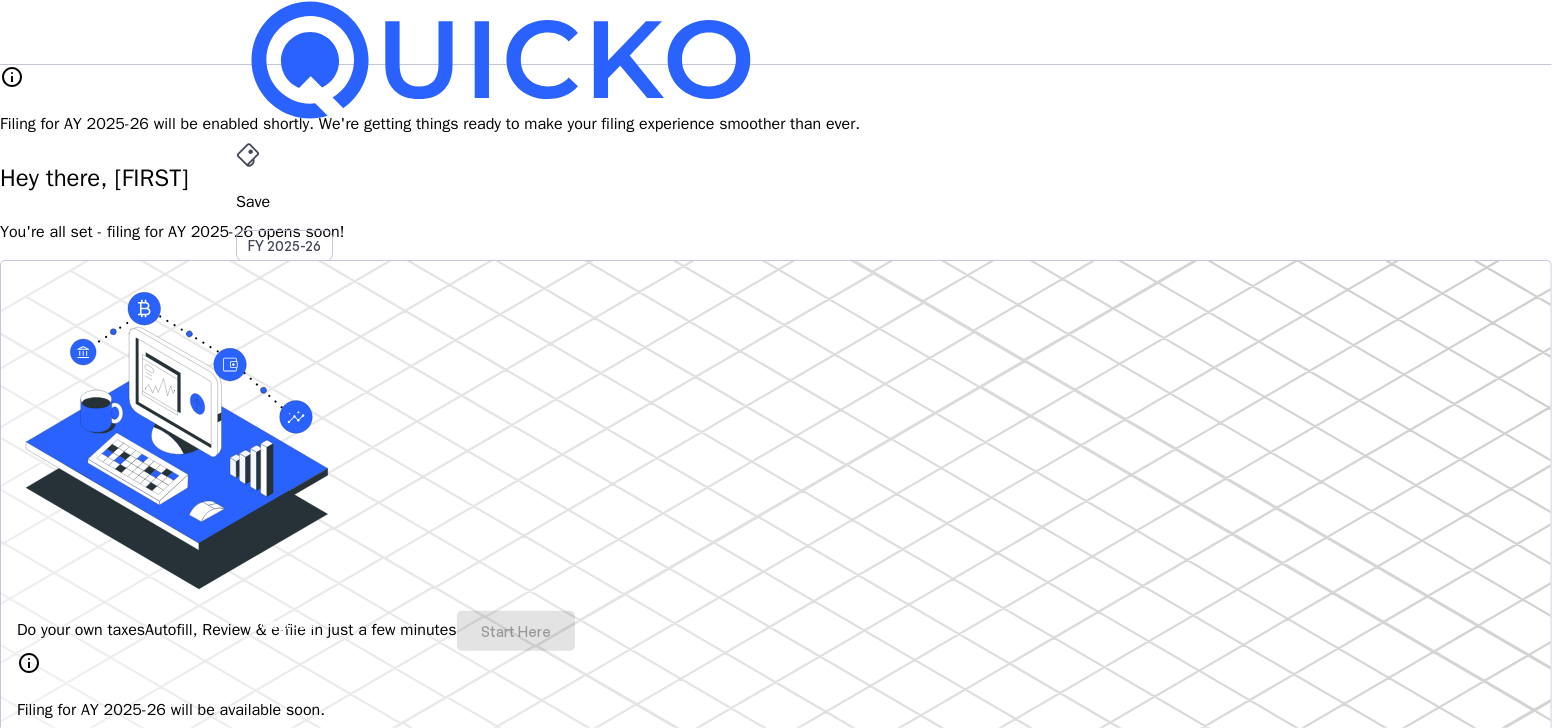 click on "arrow_drop_down" at bounding box center [248, 536] 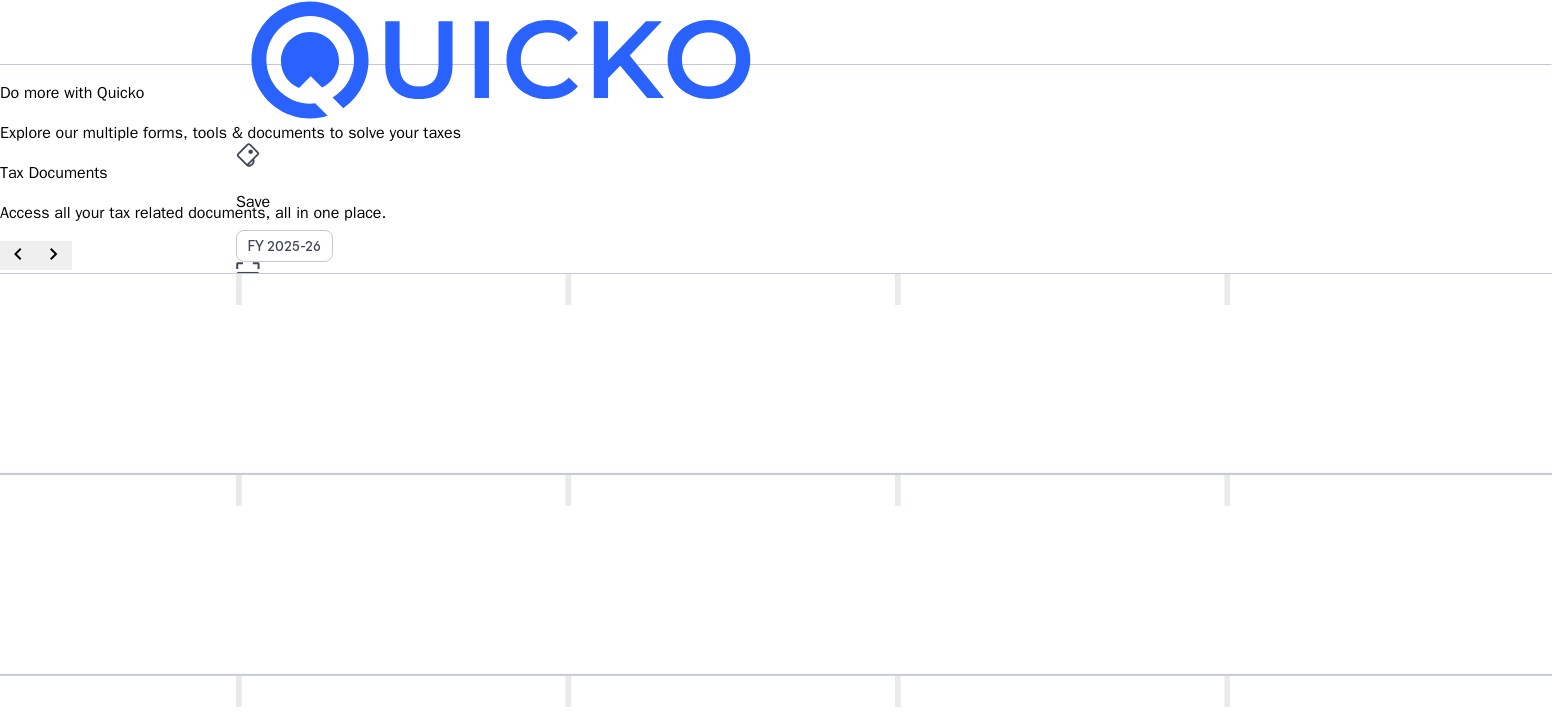 click on "Tax Documents" at bounding box center [776, 496] 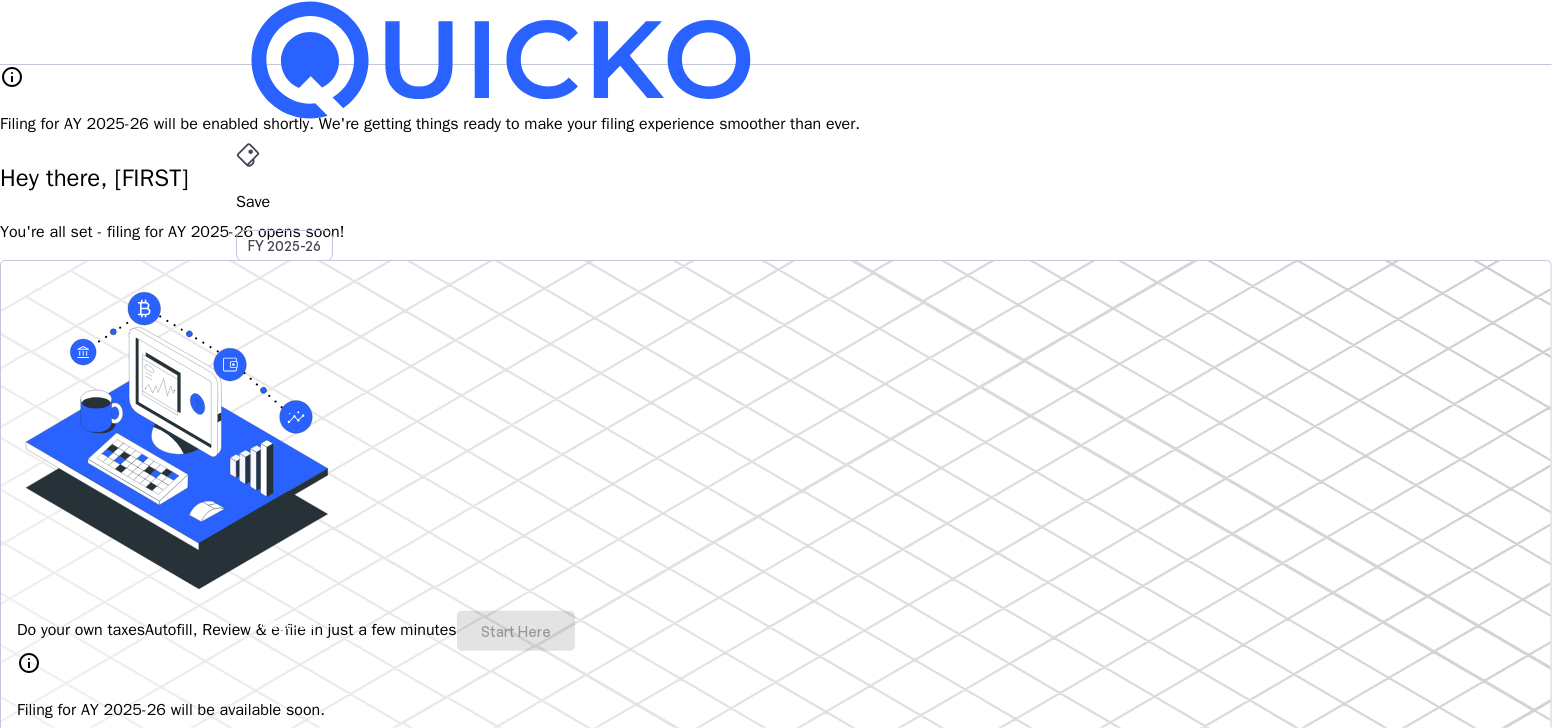 click on "File" at bounding box center (776, 408) 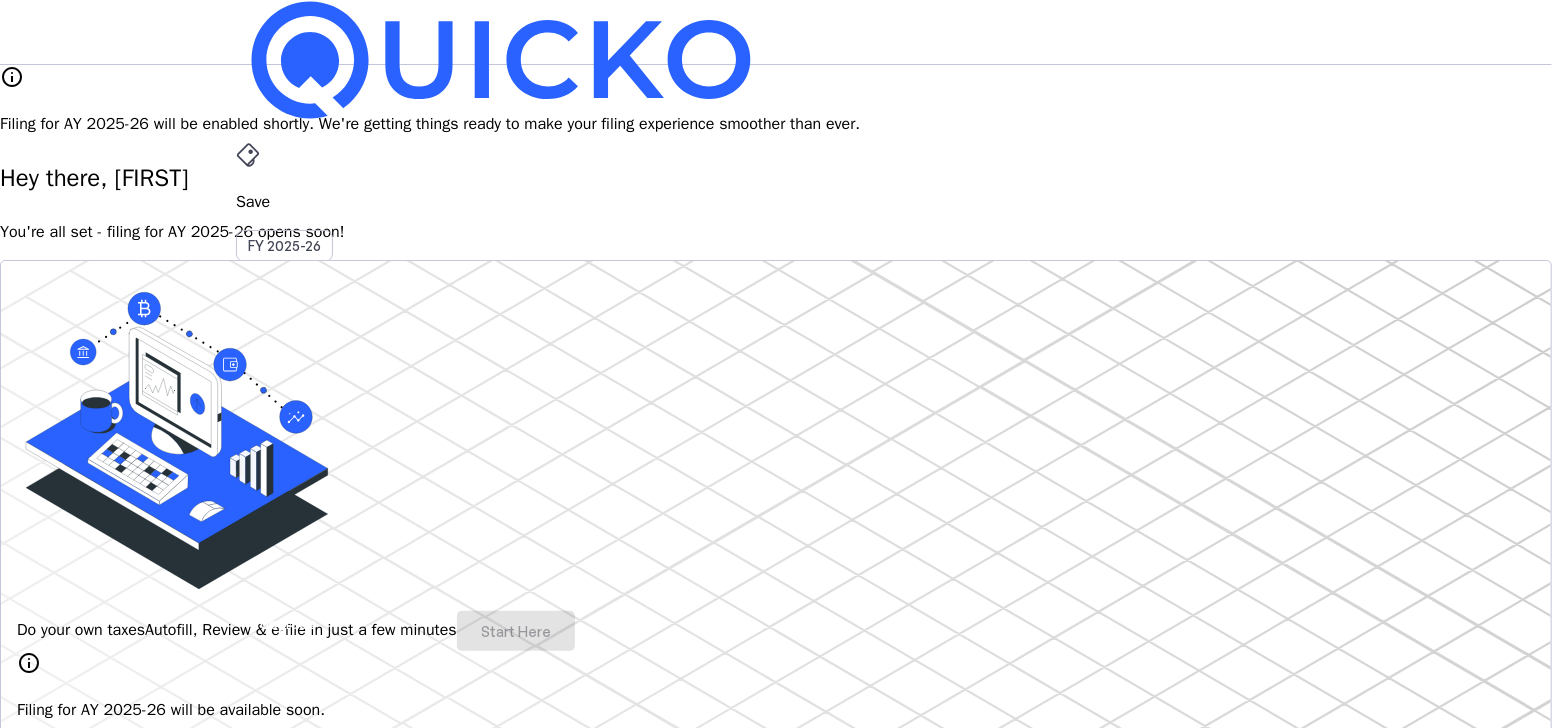 click on "AY 2025-26" at bounding box center (285, 452) 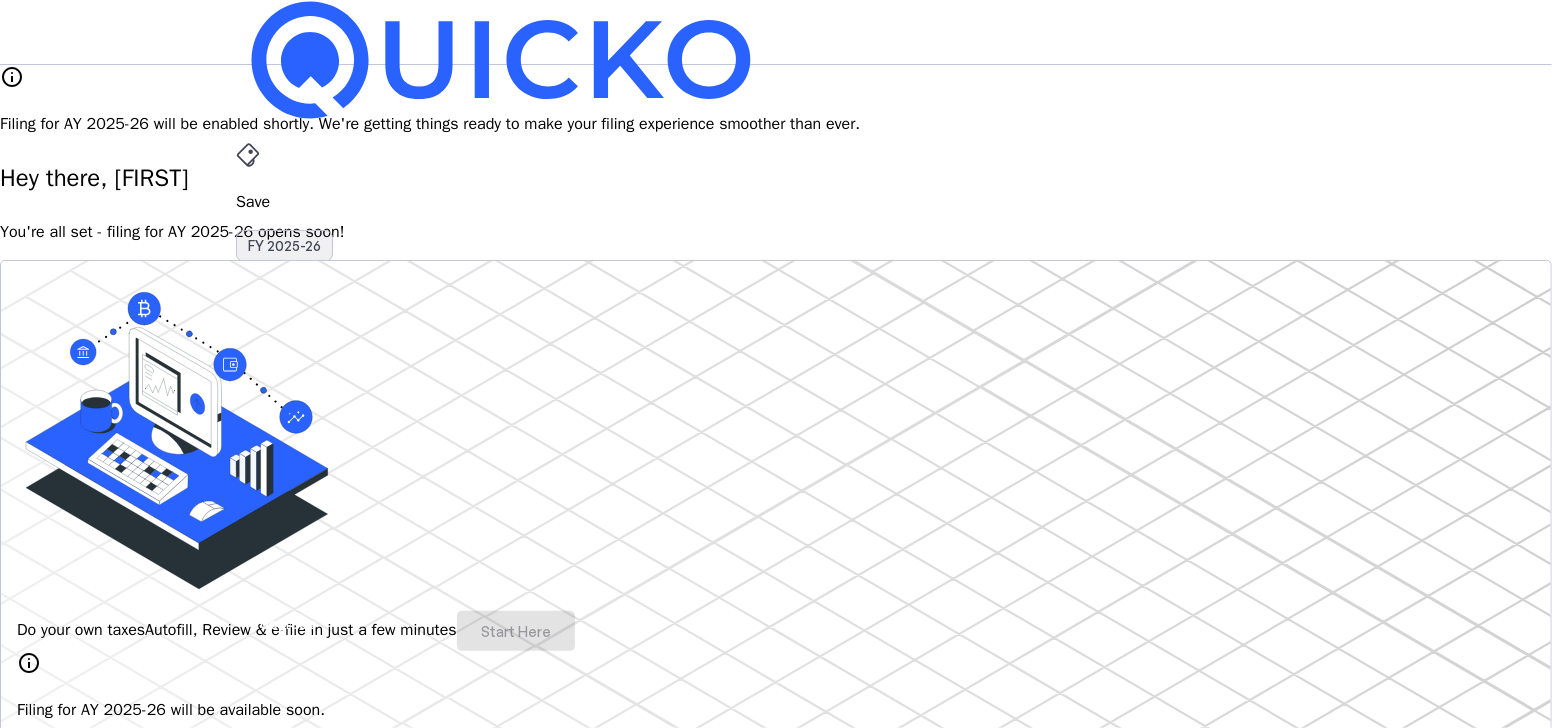 click on "FY 2025-26" at bounding box center (284, 246) 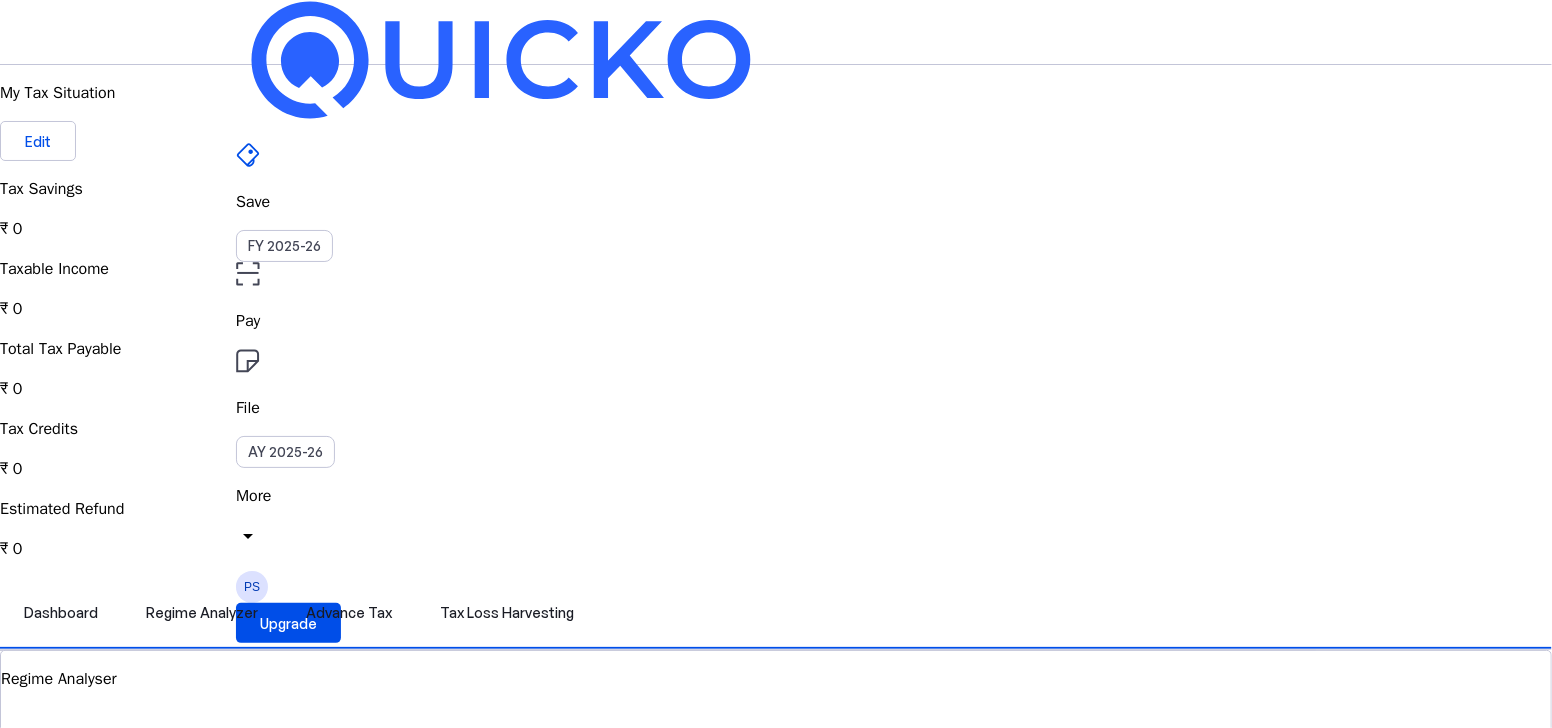 click at bounding box center (248, 274) 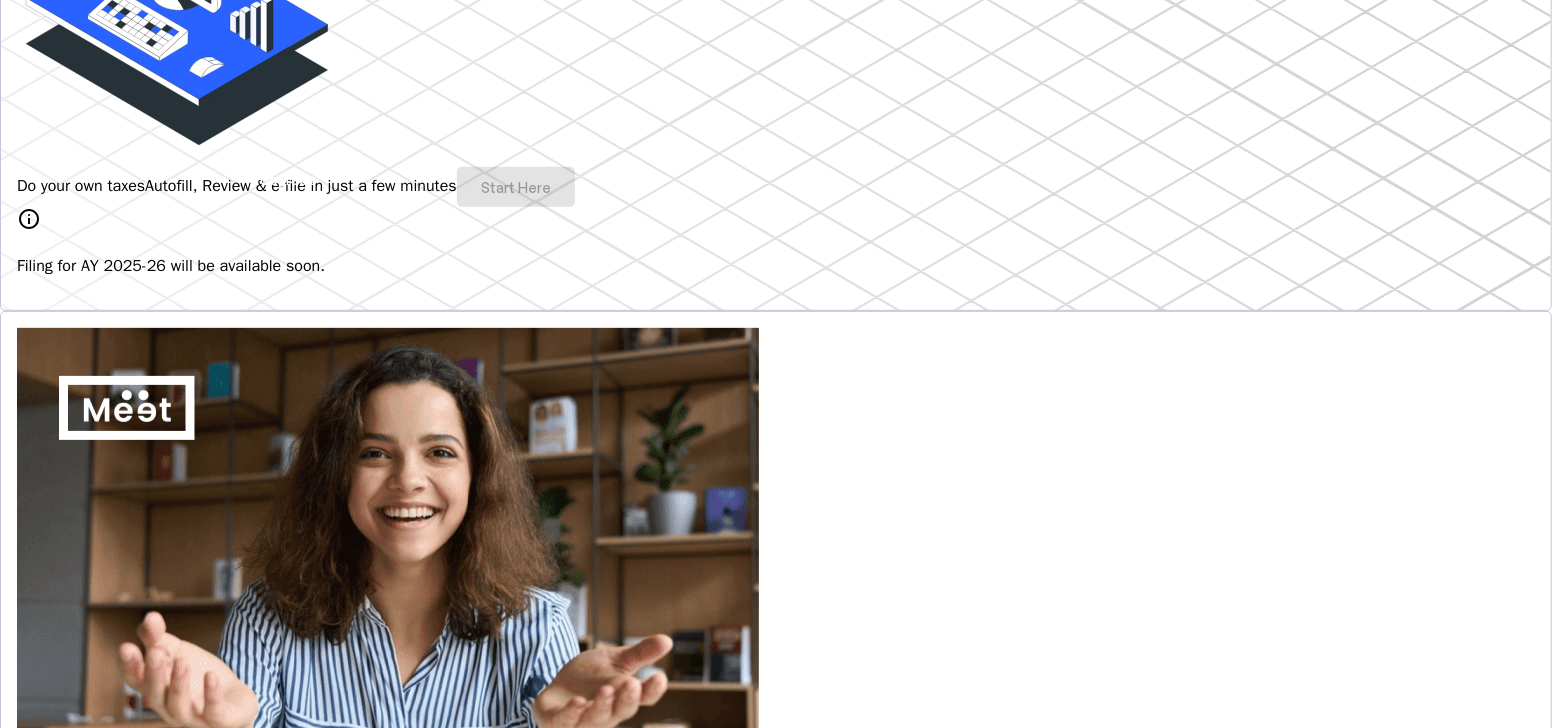 scroll, scrollTop: 555, scrollLeft: 0, axis: vertical 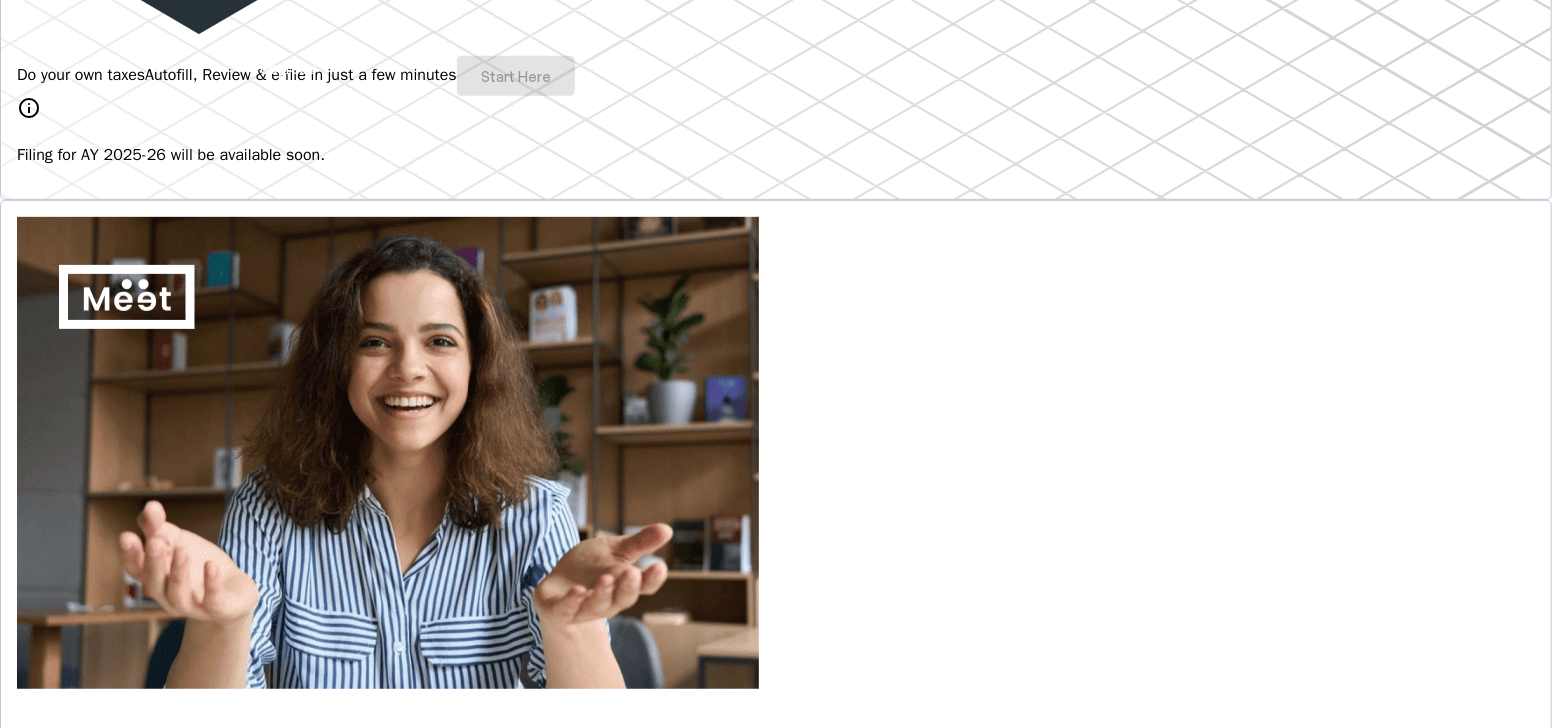 click on "Do your own taxes   Autofill, Review & e-file in just a few minutes   Start Here" at bounding box center [776, 76] 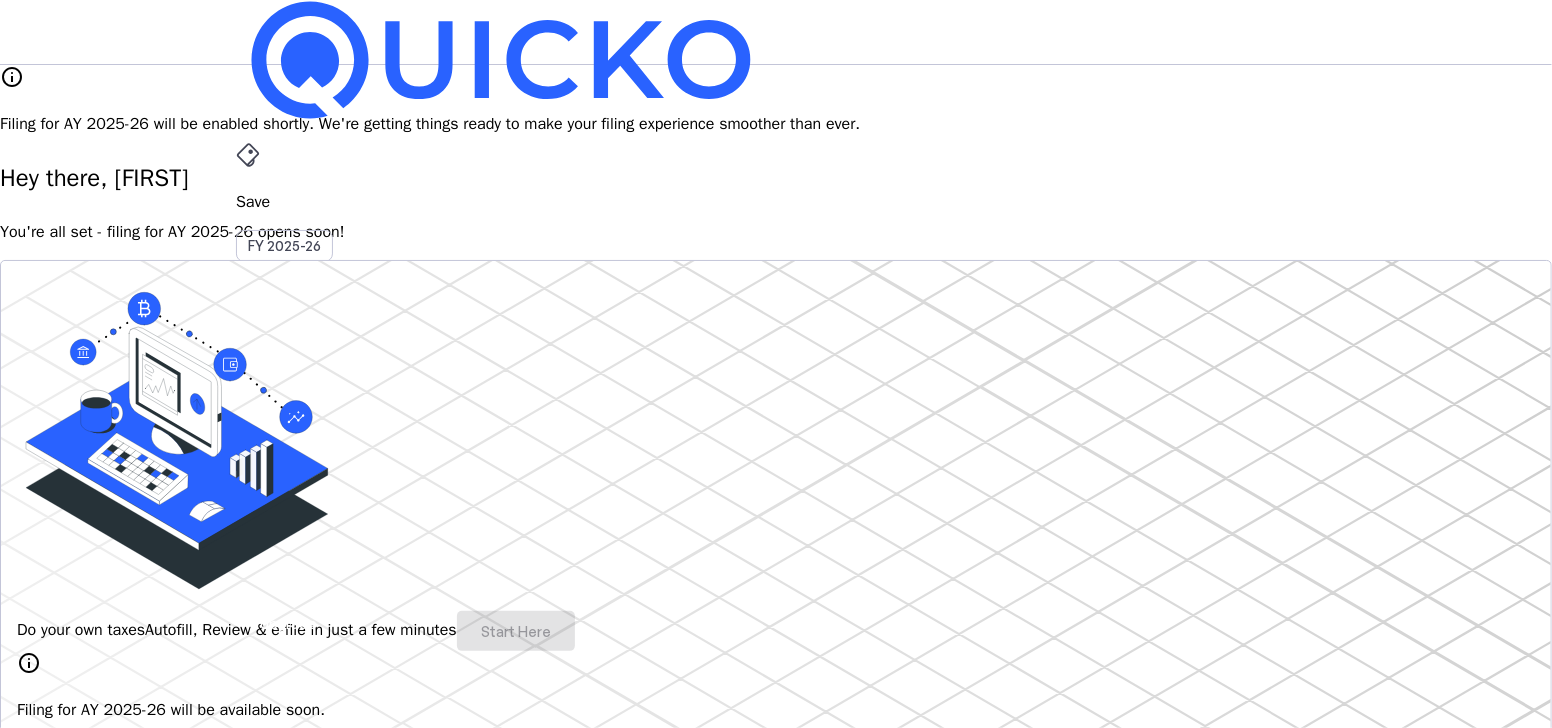 scroll, scrollTop: 0, scrollLeft: 0, axis: both 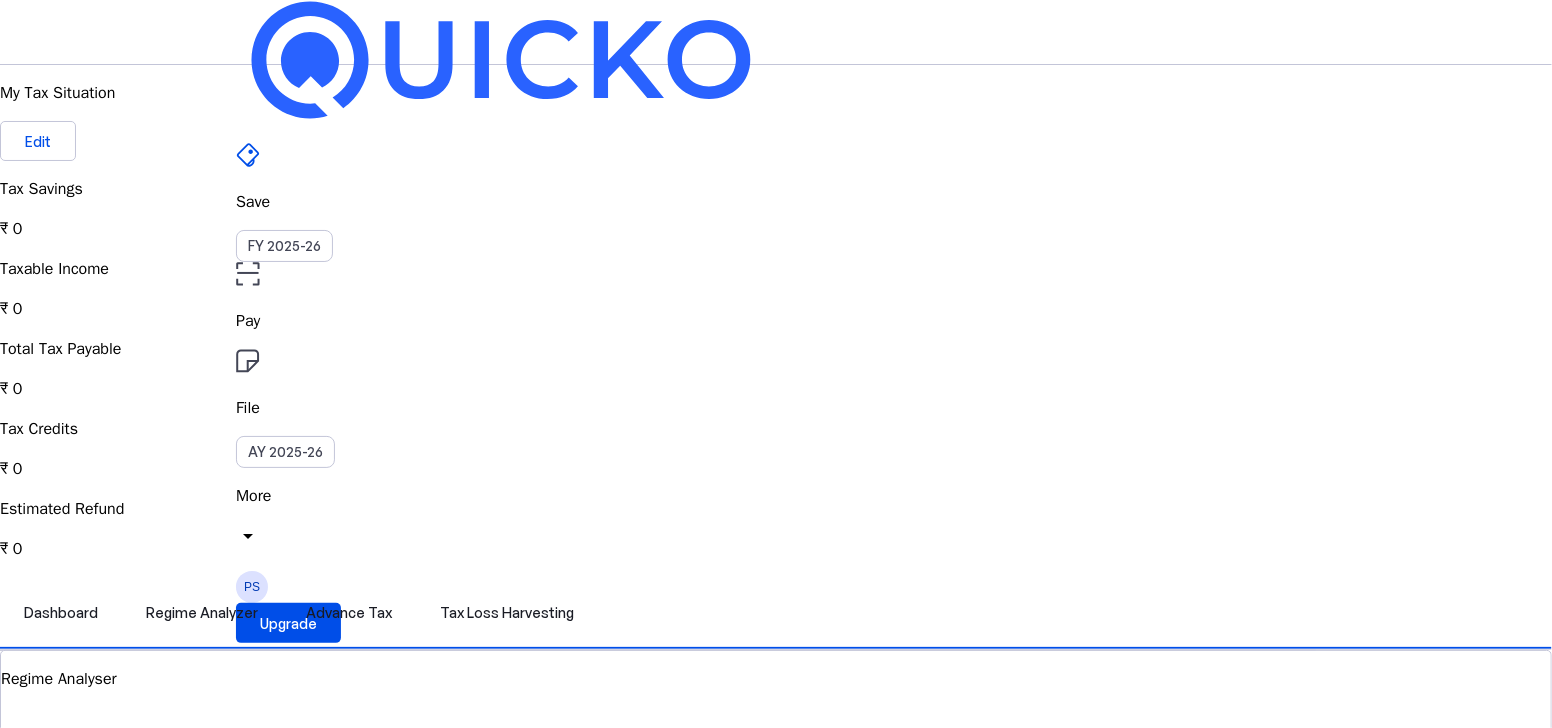 click at bounding box center [501, 60] 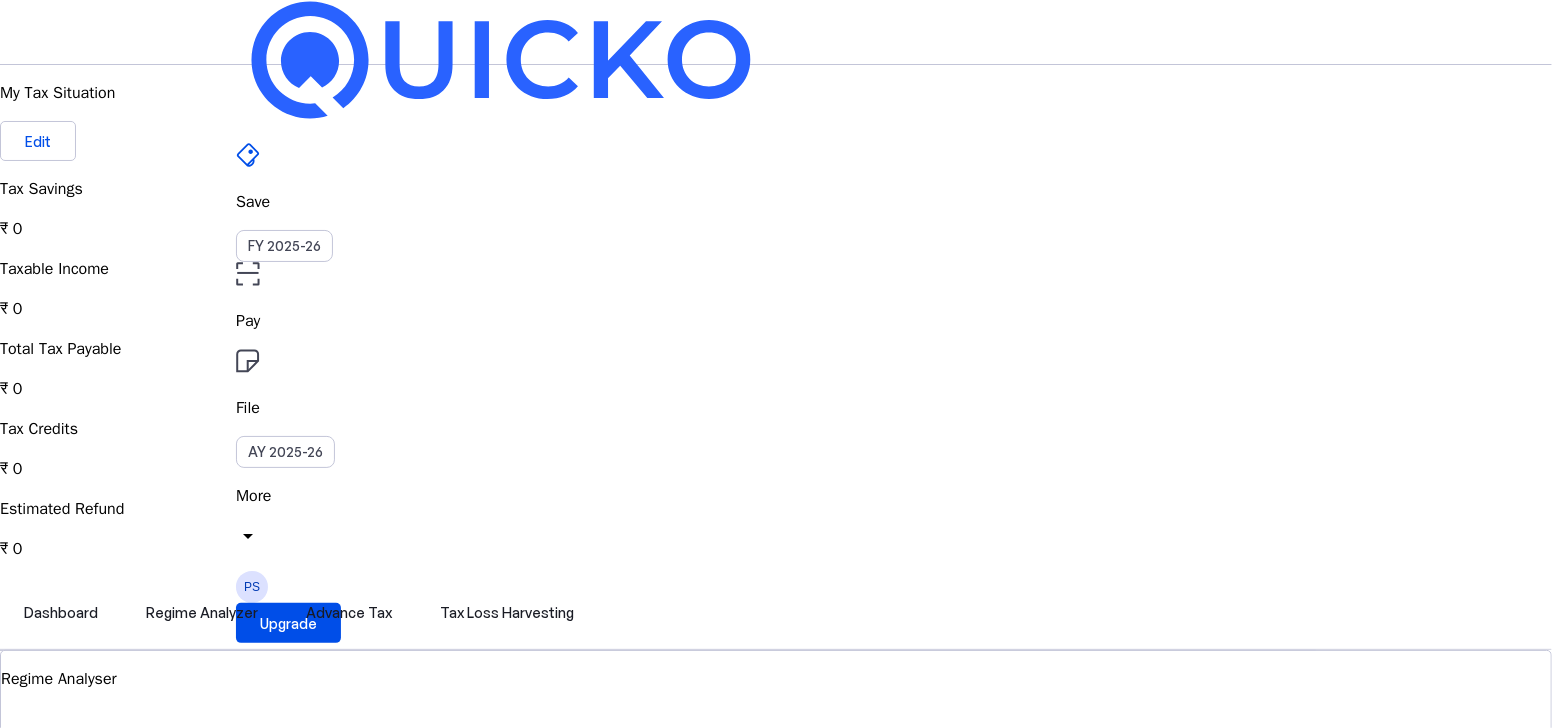 click on "Save" at bounding box center (776, 202) 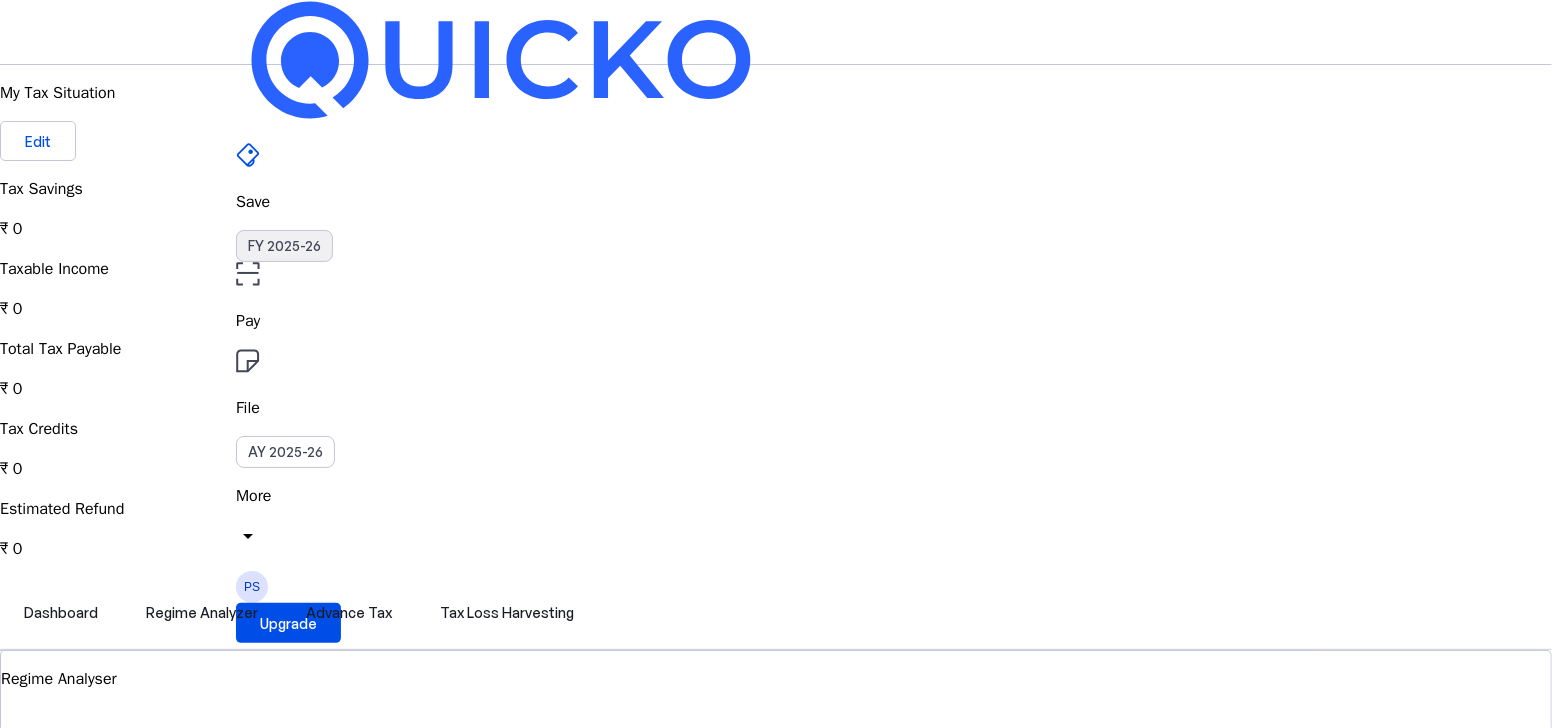 click on "FY 2025-26" at bounding box center [284, 246] 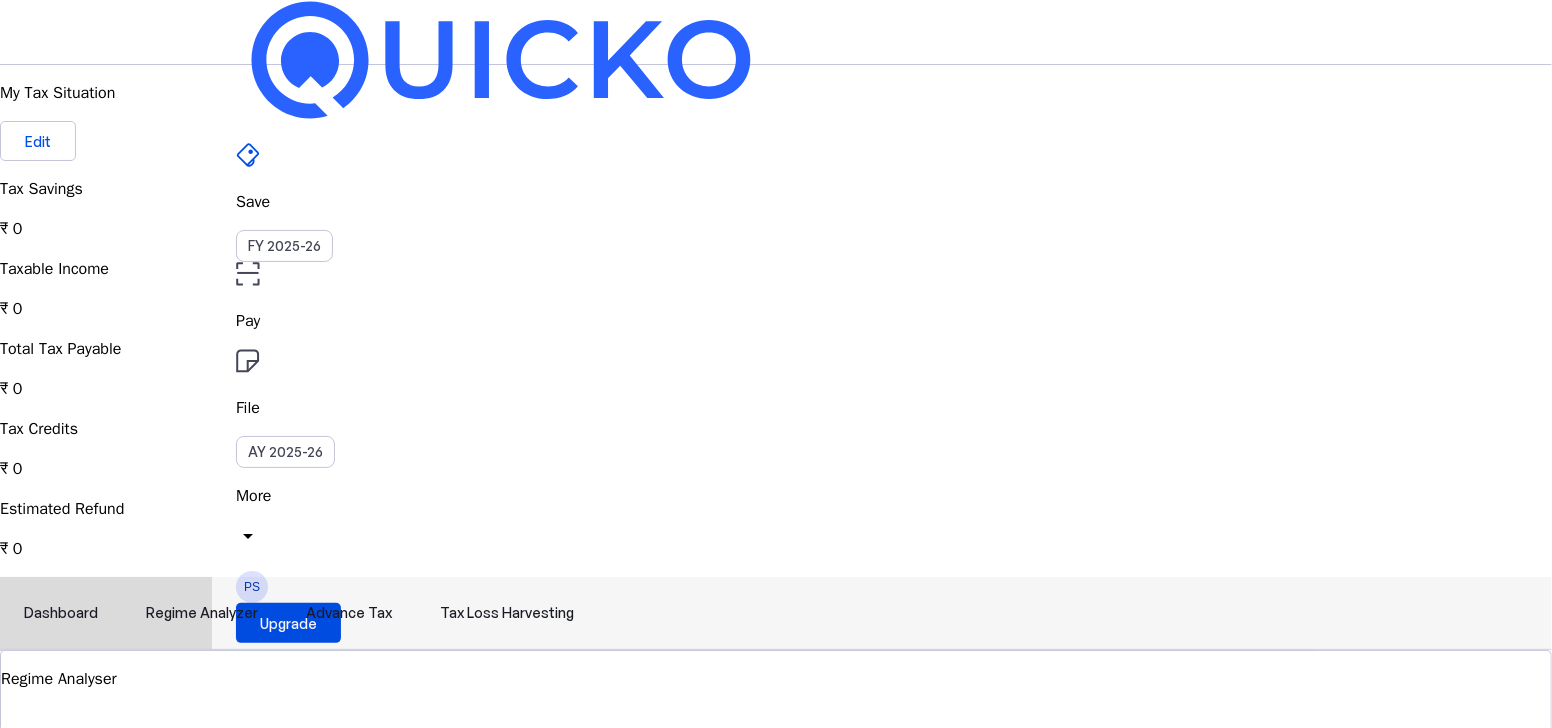 click on "Advance Tax" at bounding box center (349, 613) 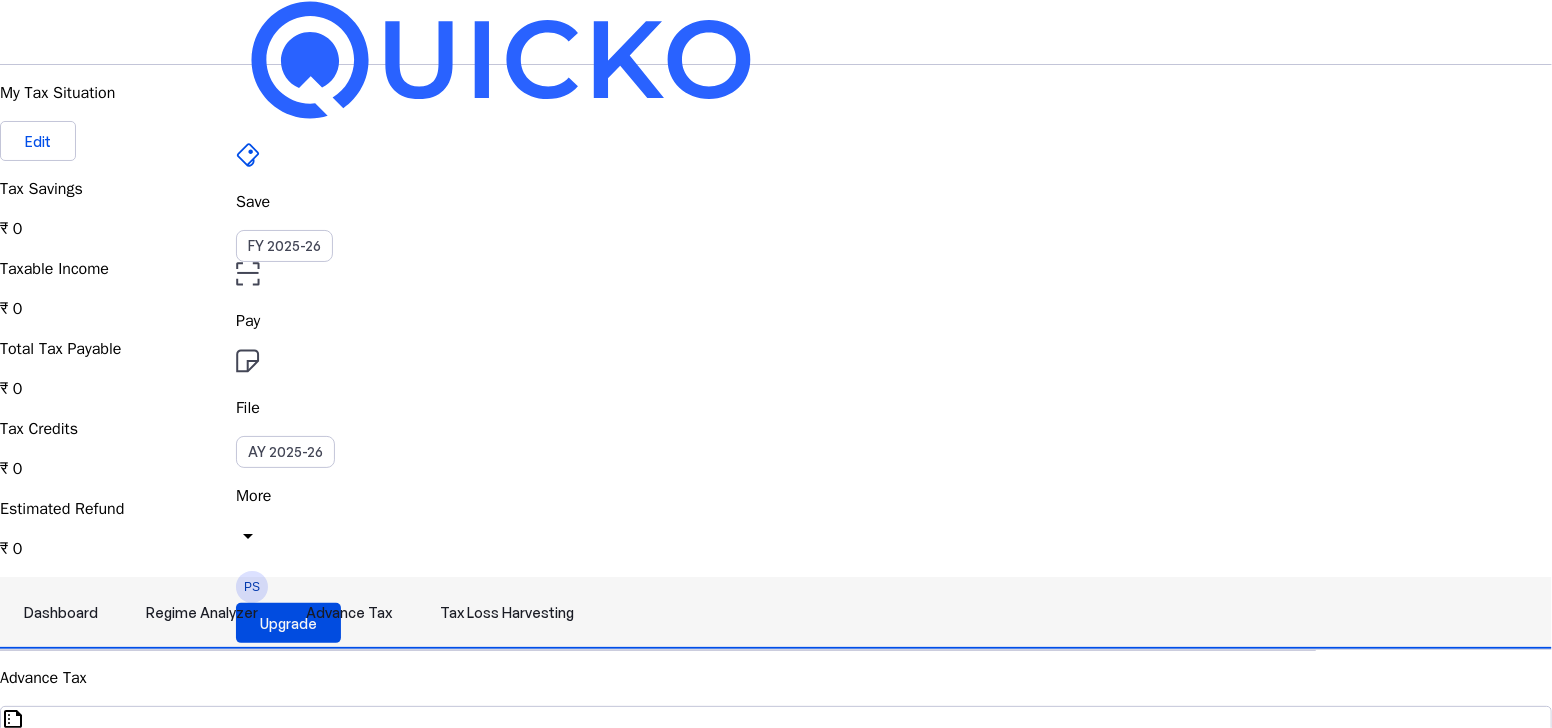 click on "Dashboard" at bounding box center [61, 613] 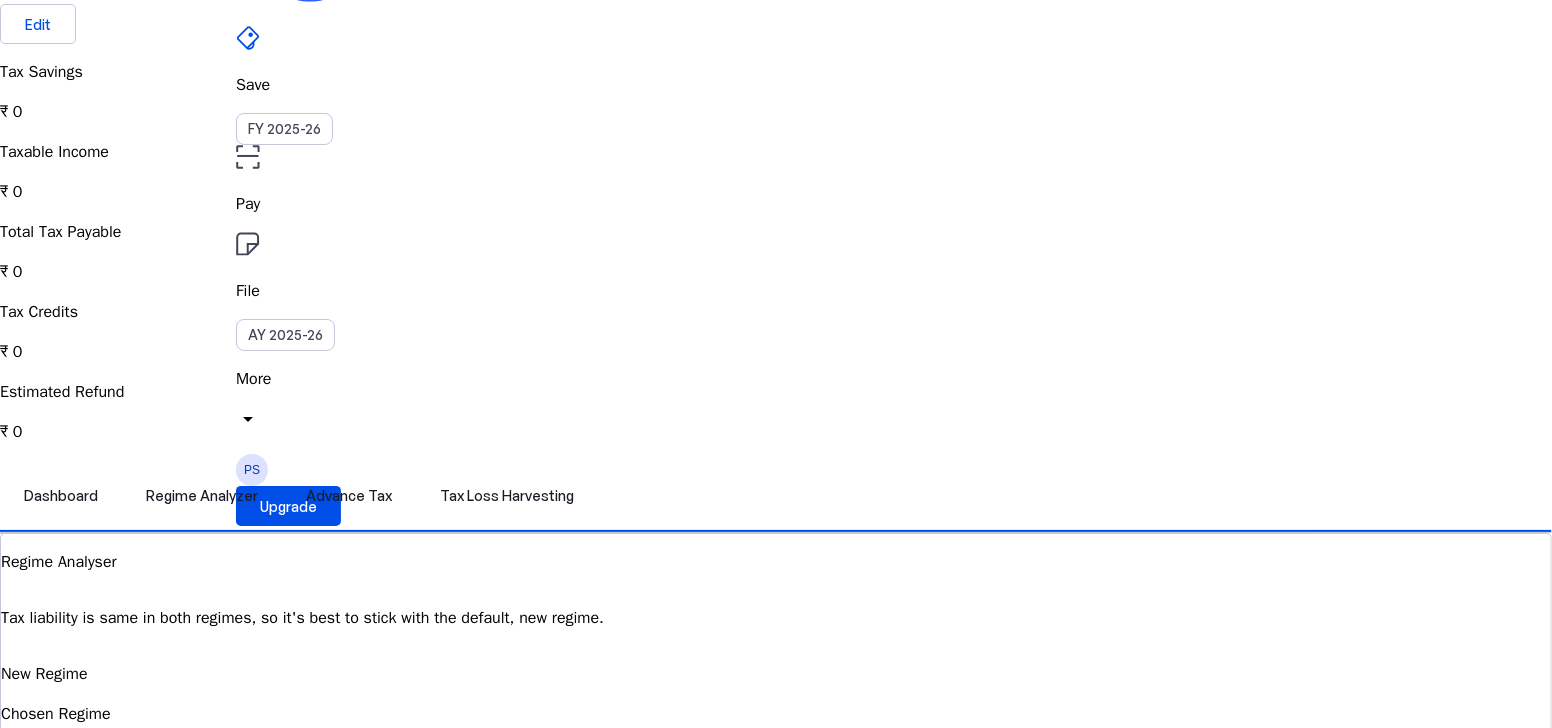 scroll, scrollTop: 111, scrollLeft: 0, axis: vertical 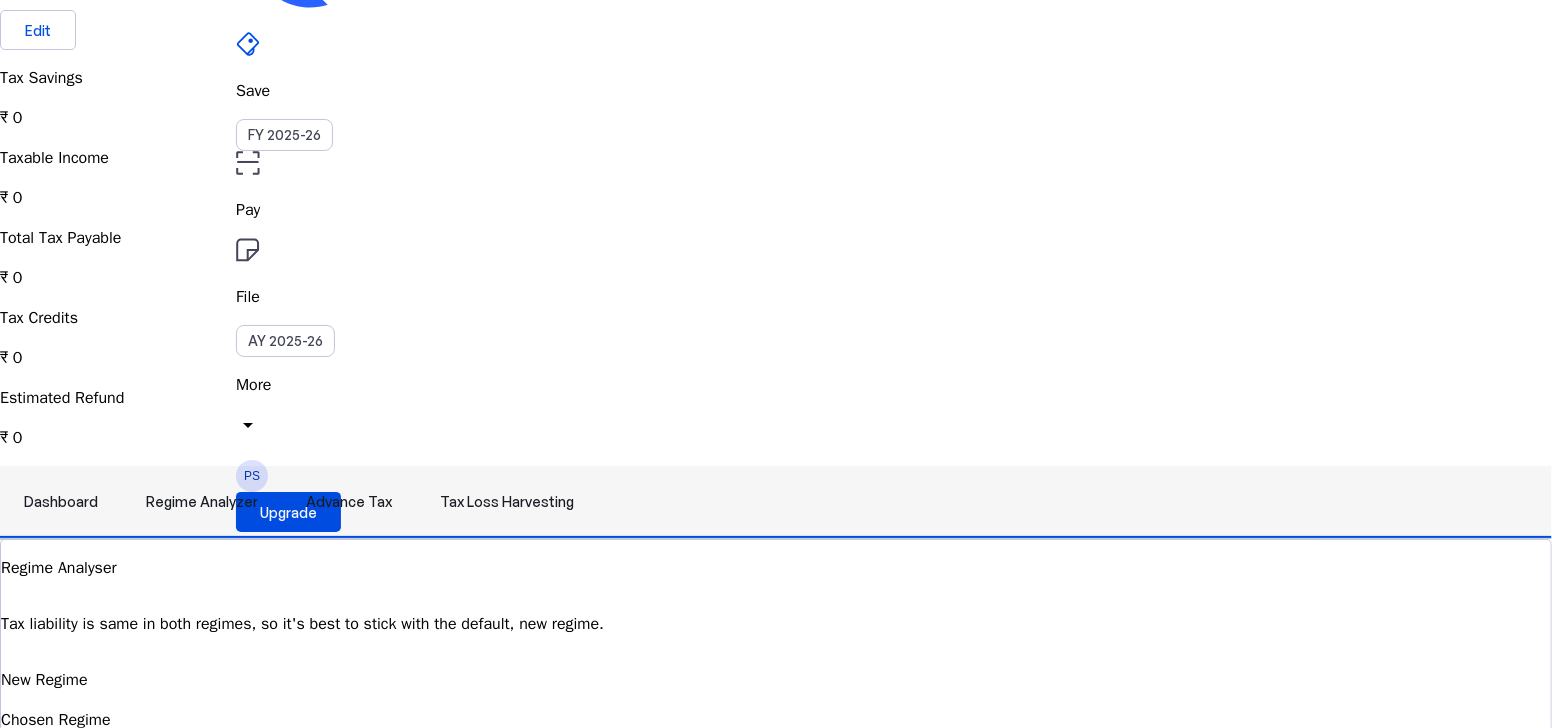 click on "Tax Loss Harvesting" at bounding box center (507, 502) 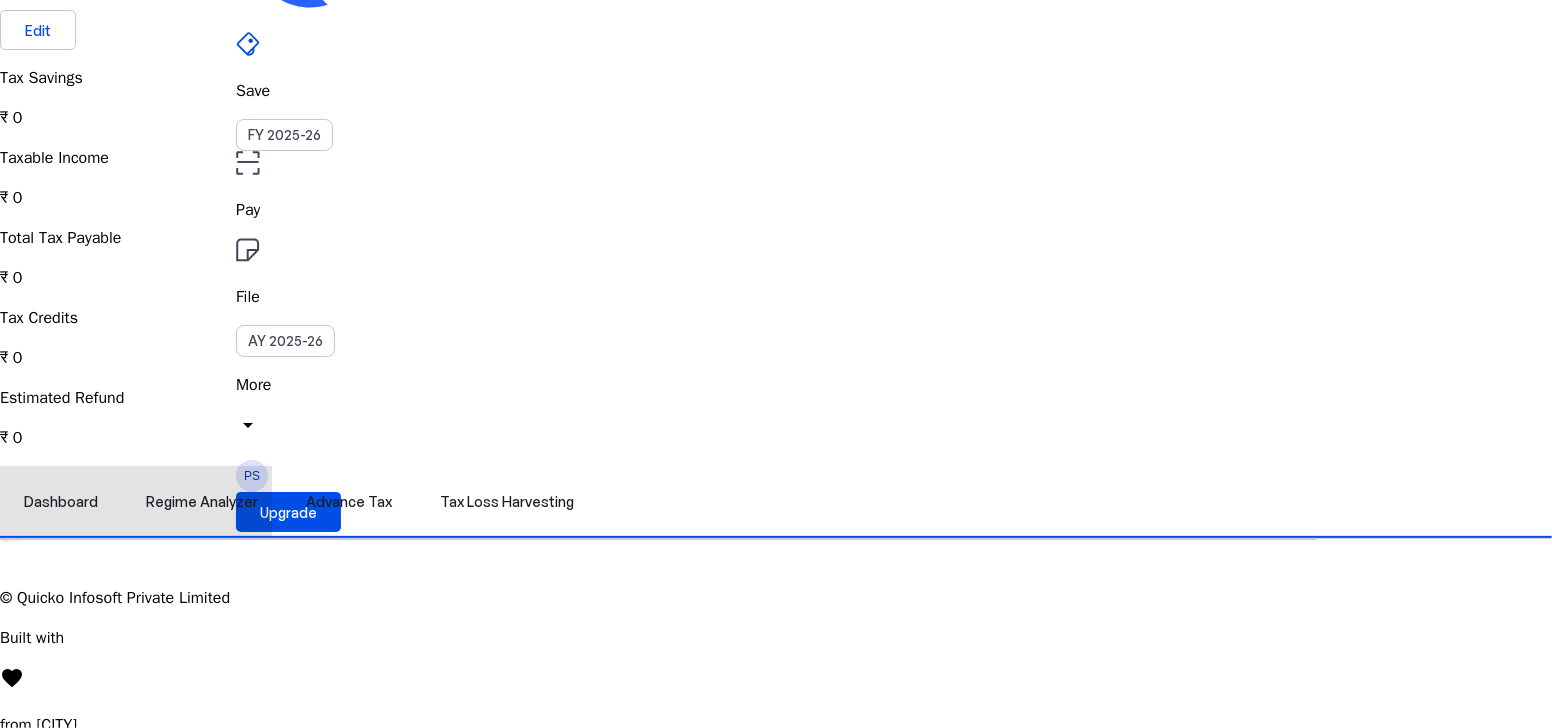 scroll, scrollTop: 0, scrollLeft: 0, axis: both 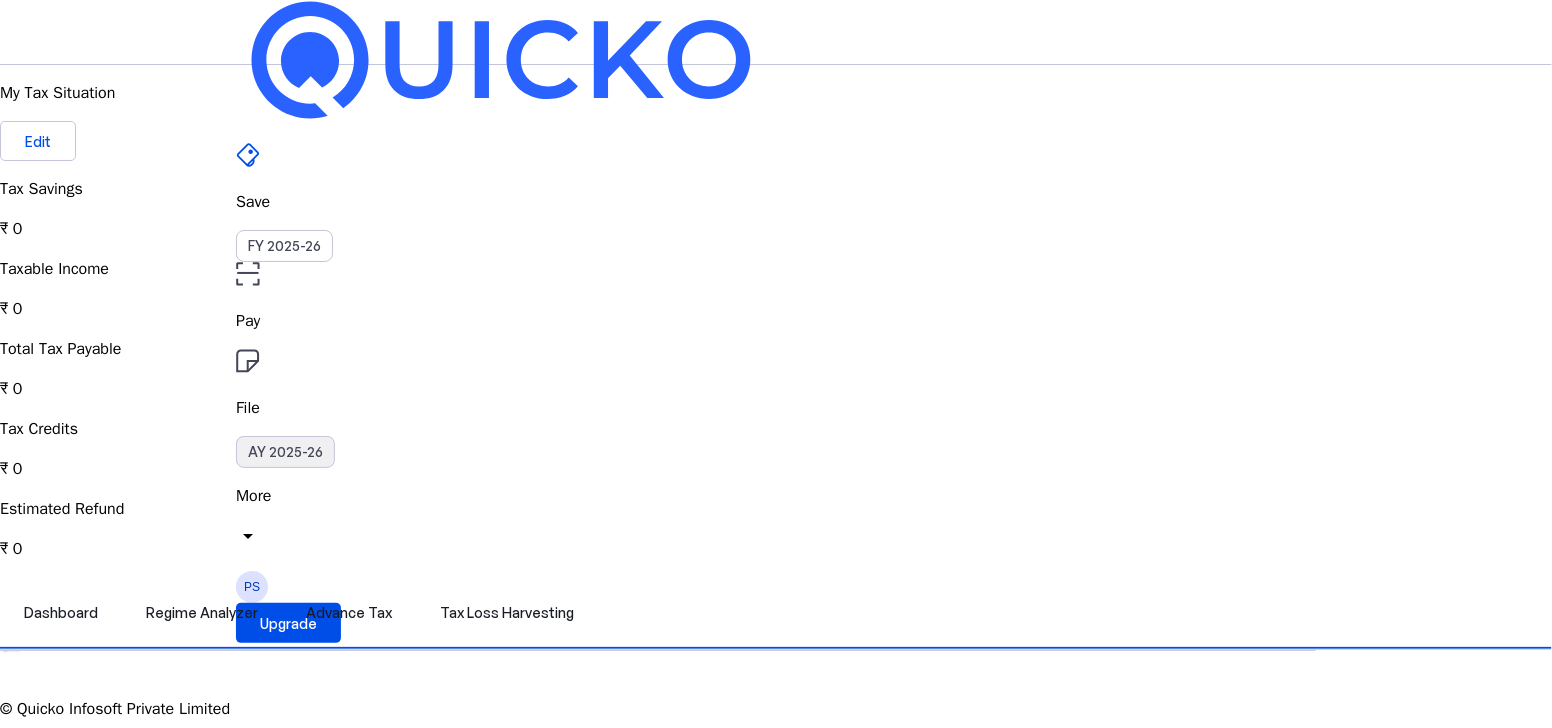 click on "AY 2025-26" at bounding box center (285, 452) 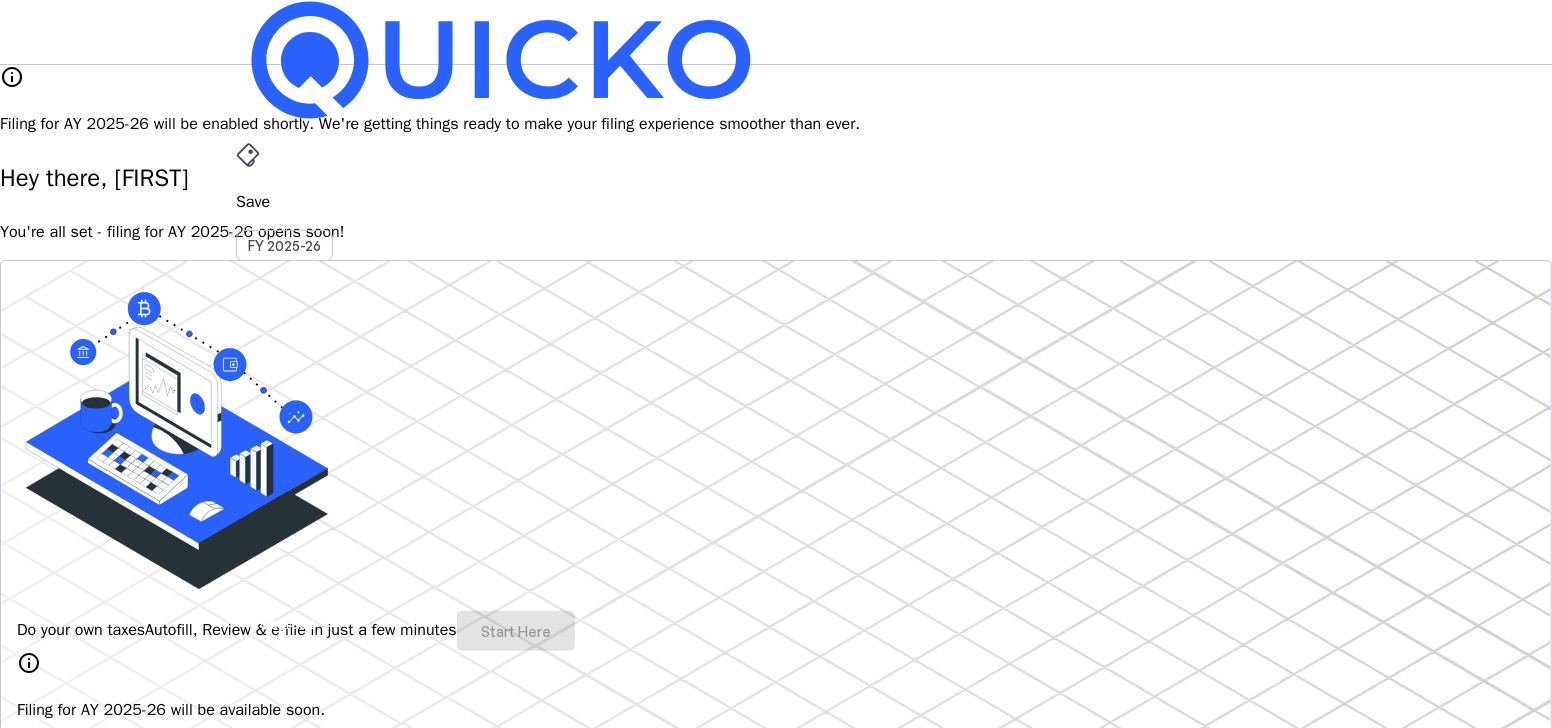 click on "AY 2025-26" at bounding box center [285, 452] 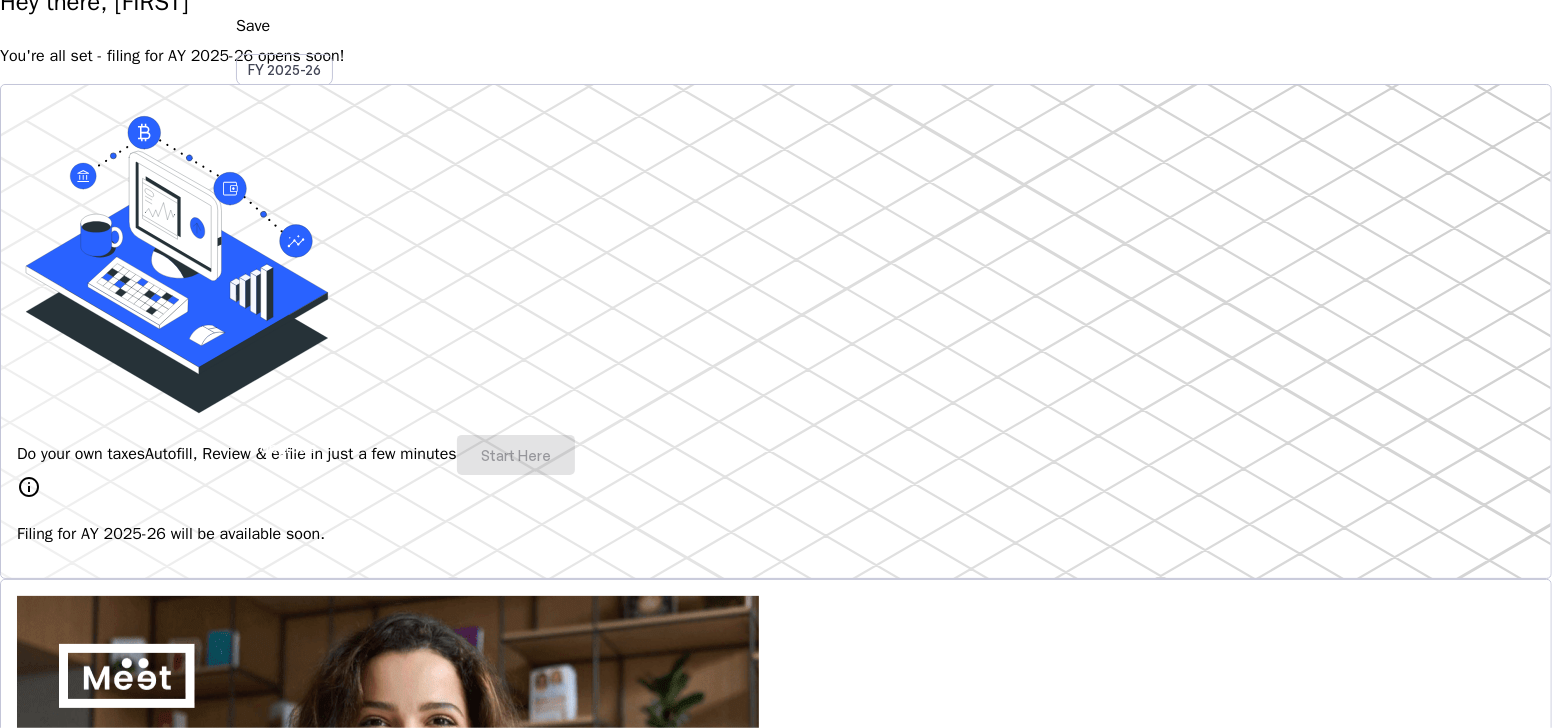 scroll, scrollTop: 222, scrollLeft: 0, axis: vertical 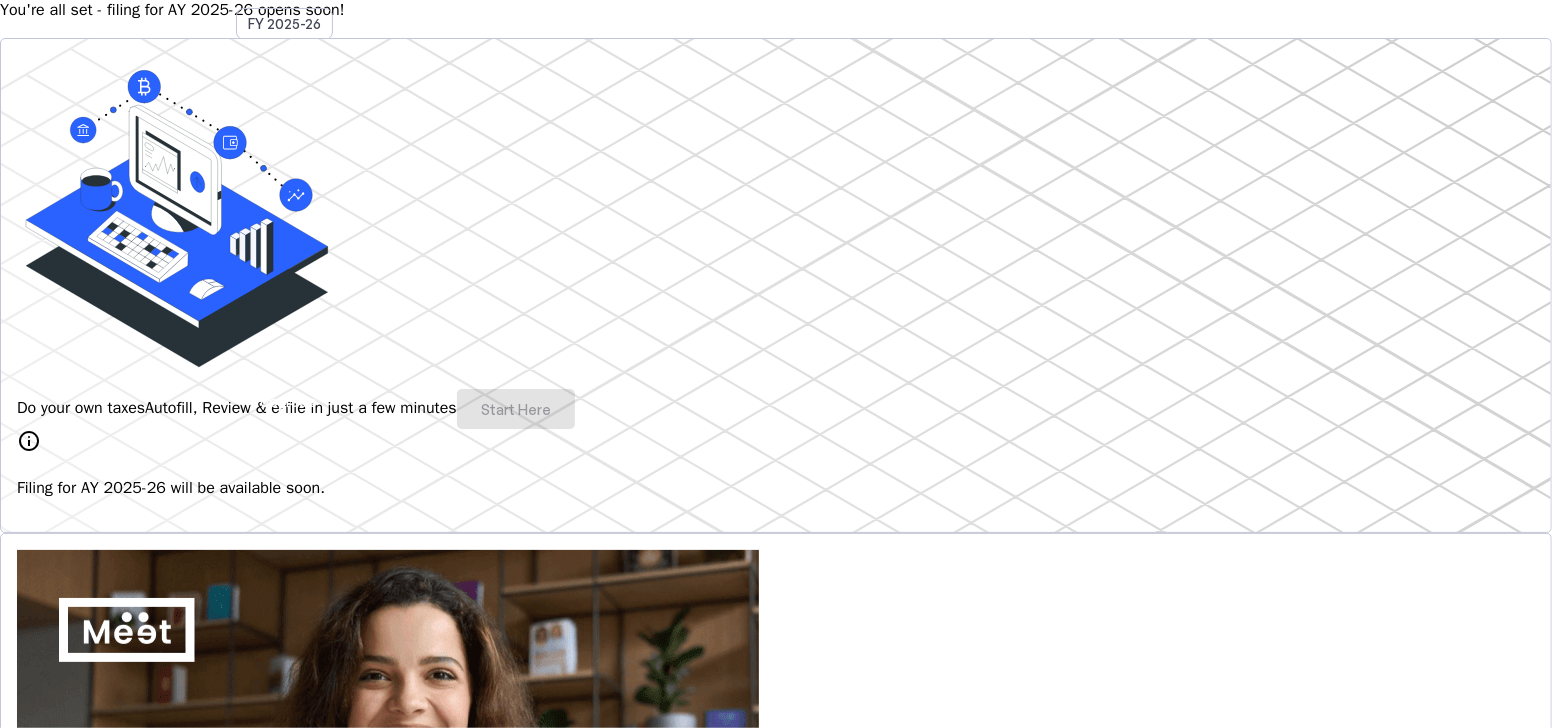 click on "Autofill, Review & e-file in just a few minutes" at bounding box center (301, 408) 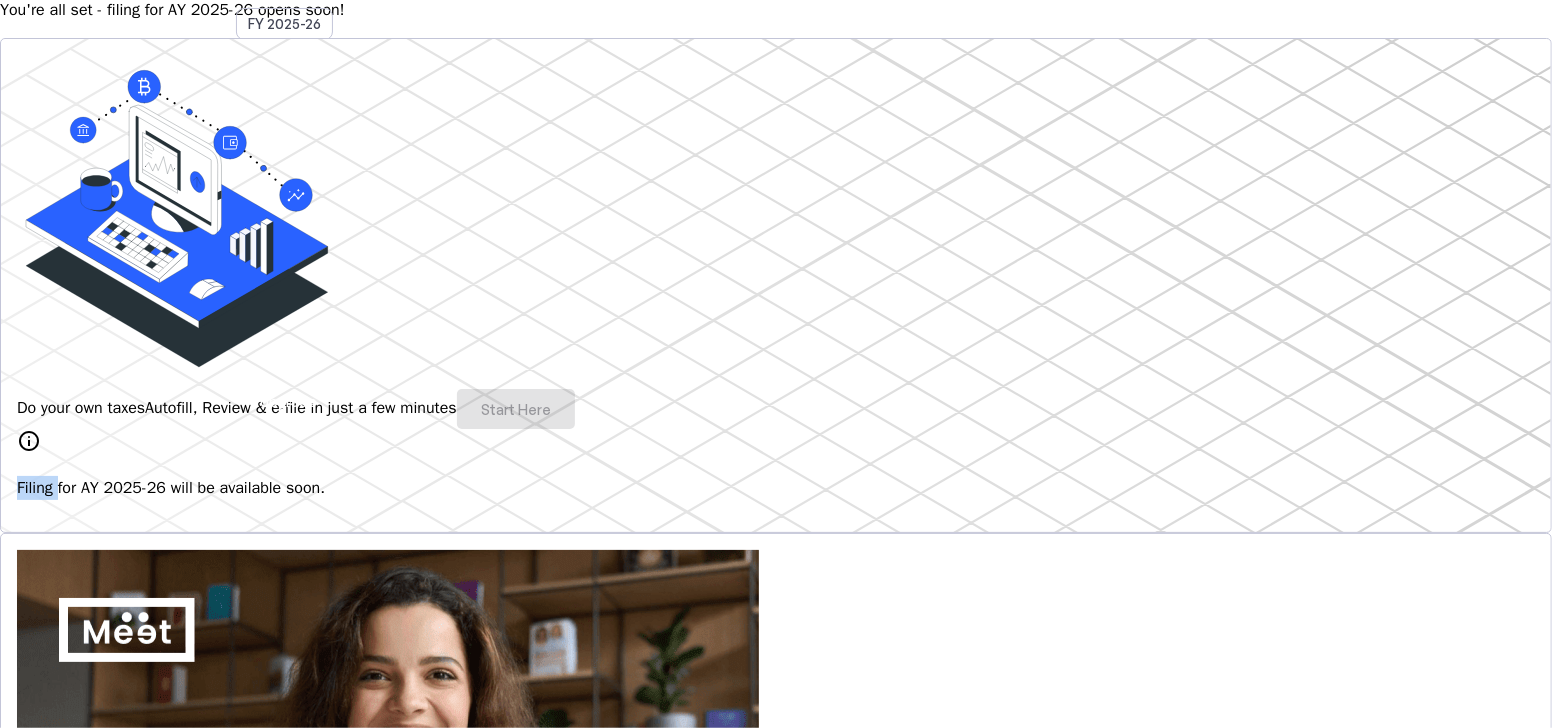 click on "Do your own taxes   Autofill, Review & e-file in just a few minutes   Start Here" at bounding box center [776, 409] 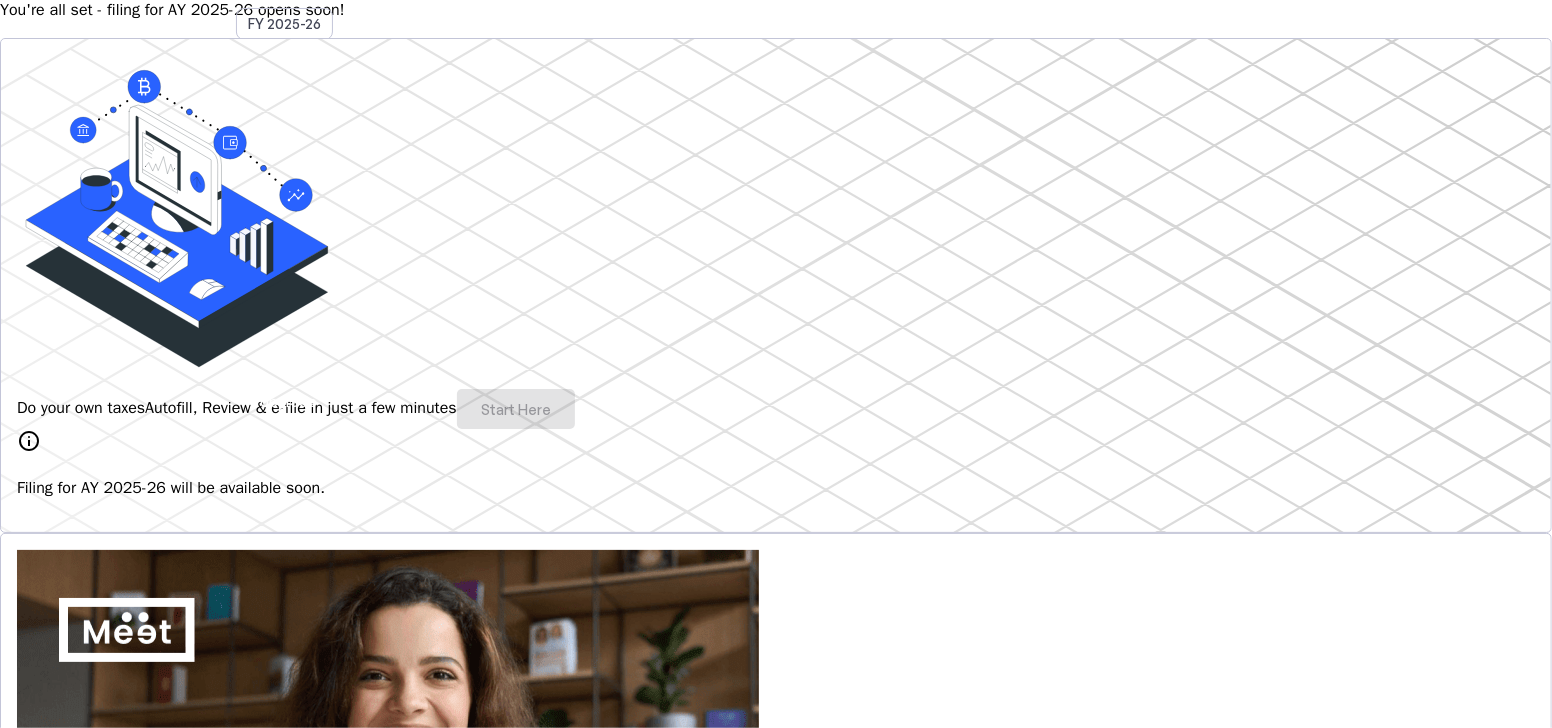 click on "Do your own taxes   Autofill, Review & e-file in just a few minutes   Start Here" at bounding box center (776, 409) 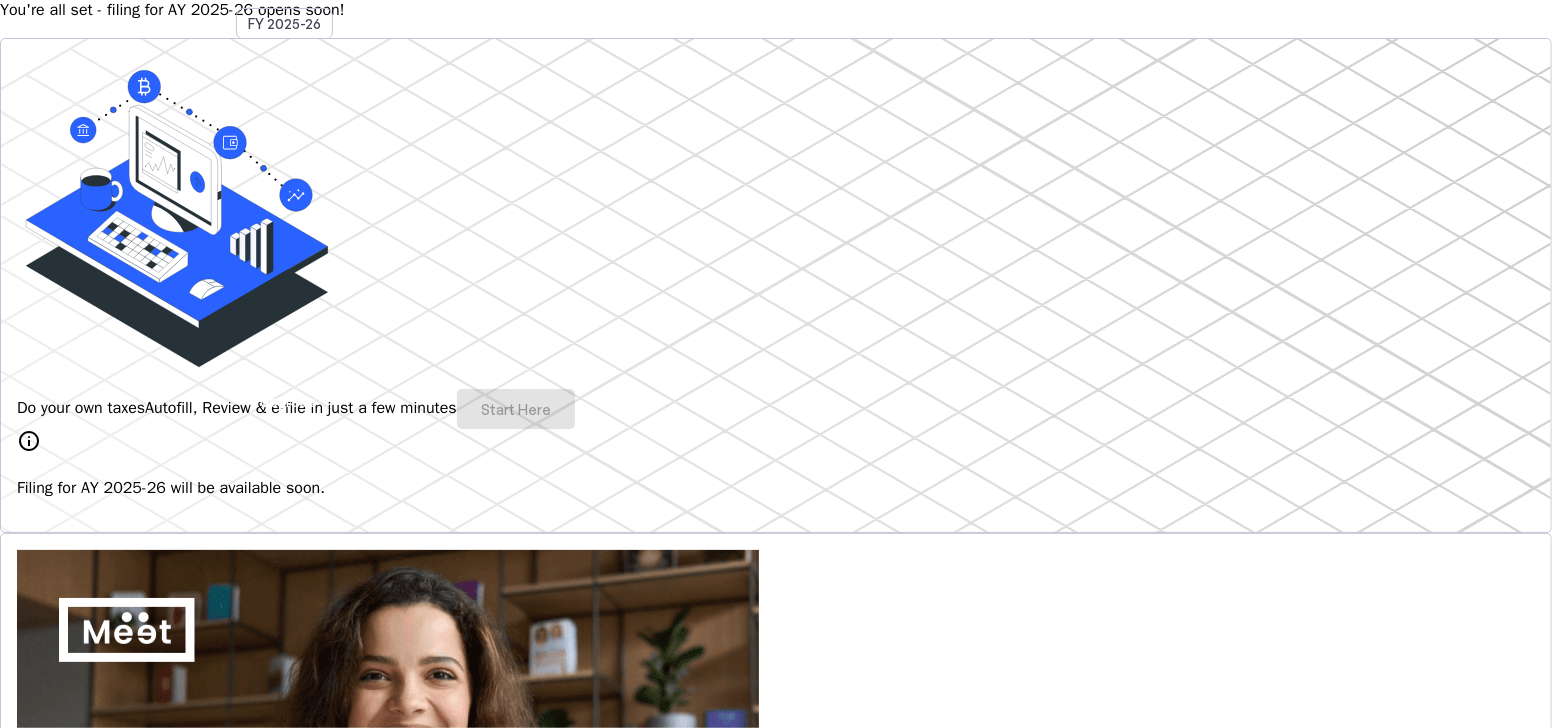 click on "info Filing for AY 2025-26 will be available soon." at bounding box center [776, 464] 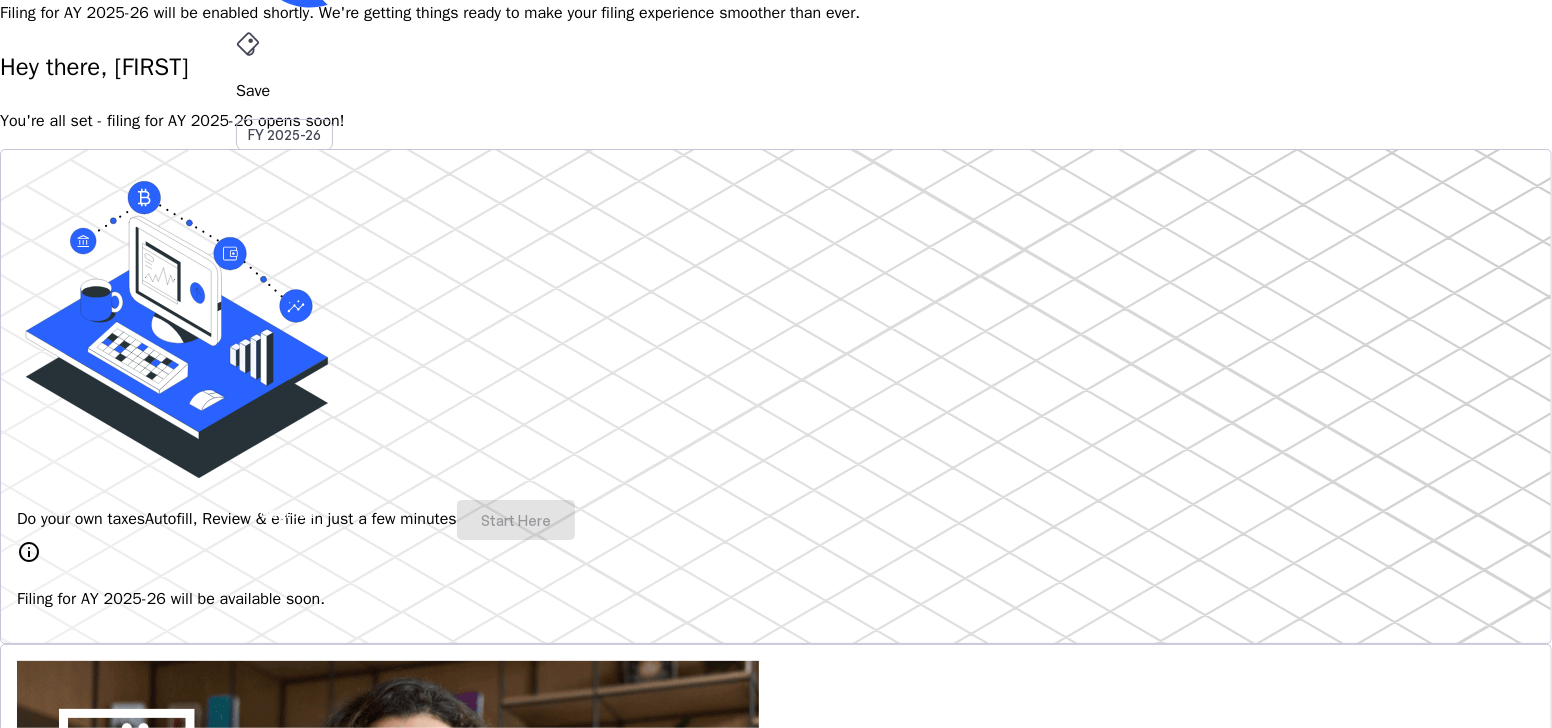 scroll, scrollTop: 0, scrollLeft: 0, axis: both 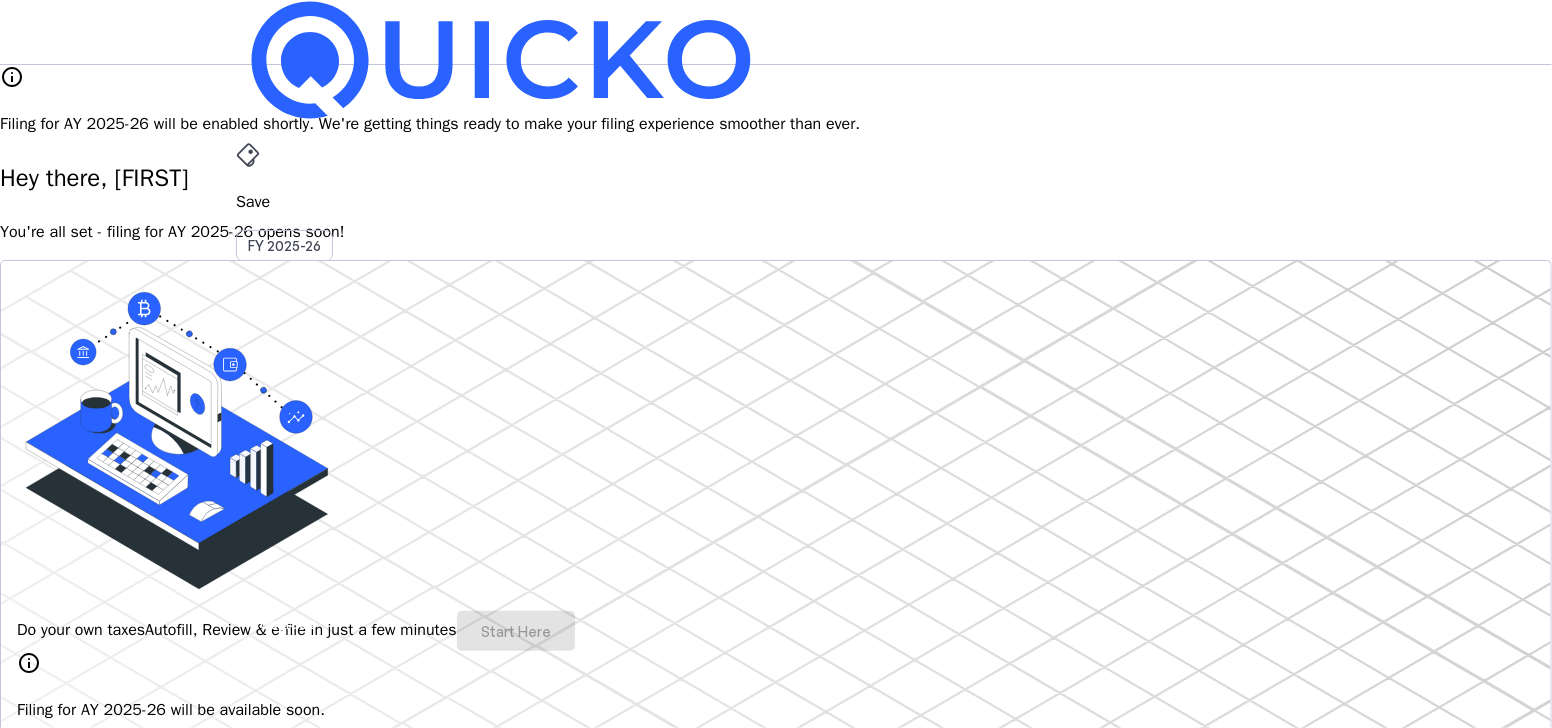 click on "Hey there, [FIRST]   You're all set - filing for AY 2025-26 opens soon!" at bounding box center (776, 202) 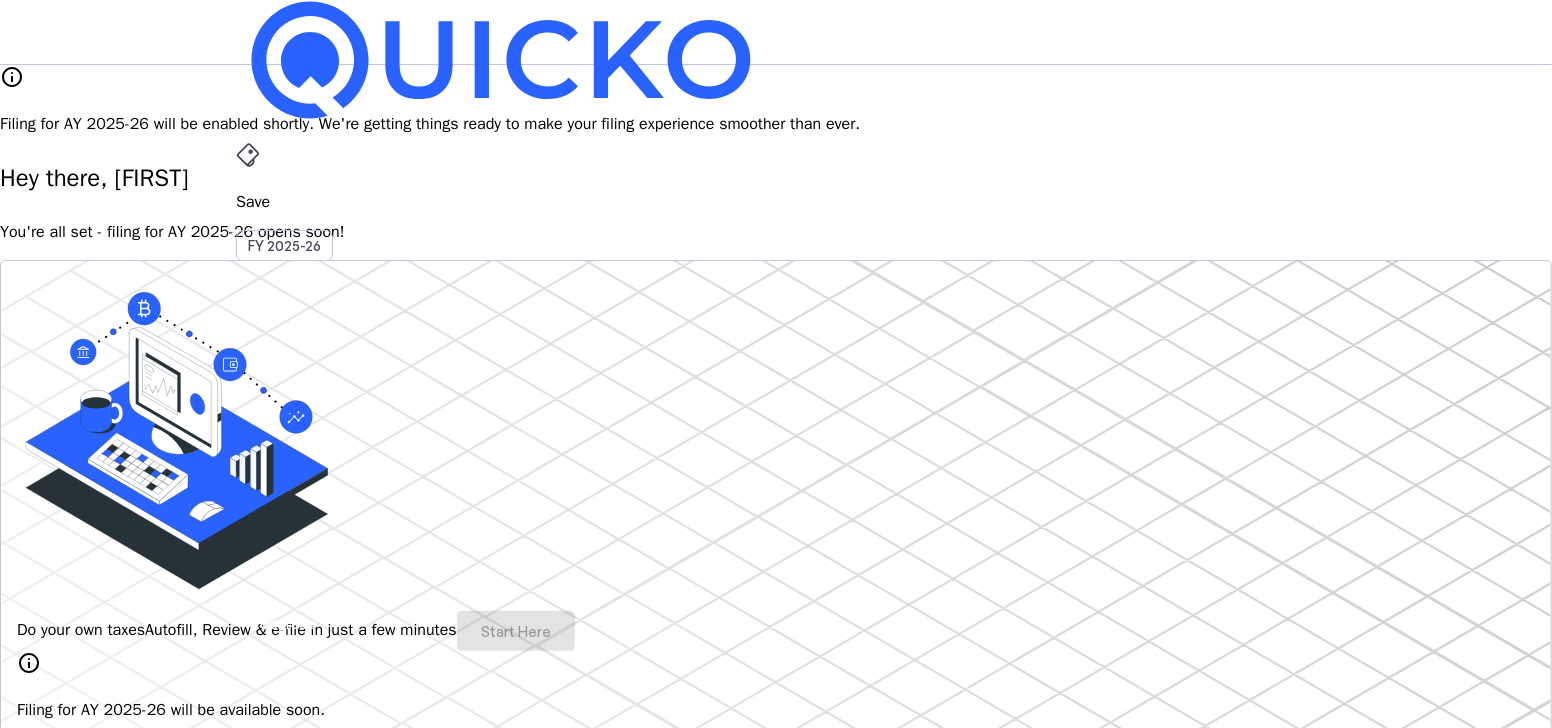 click on "Upgrade" at bounding box center [288, 623] 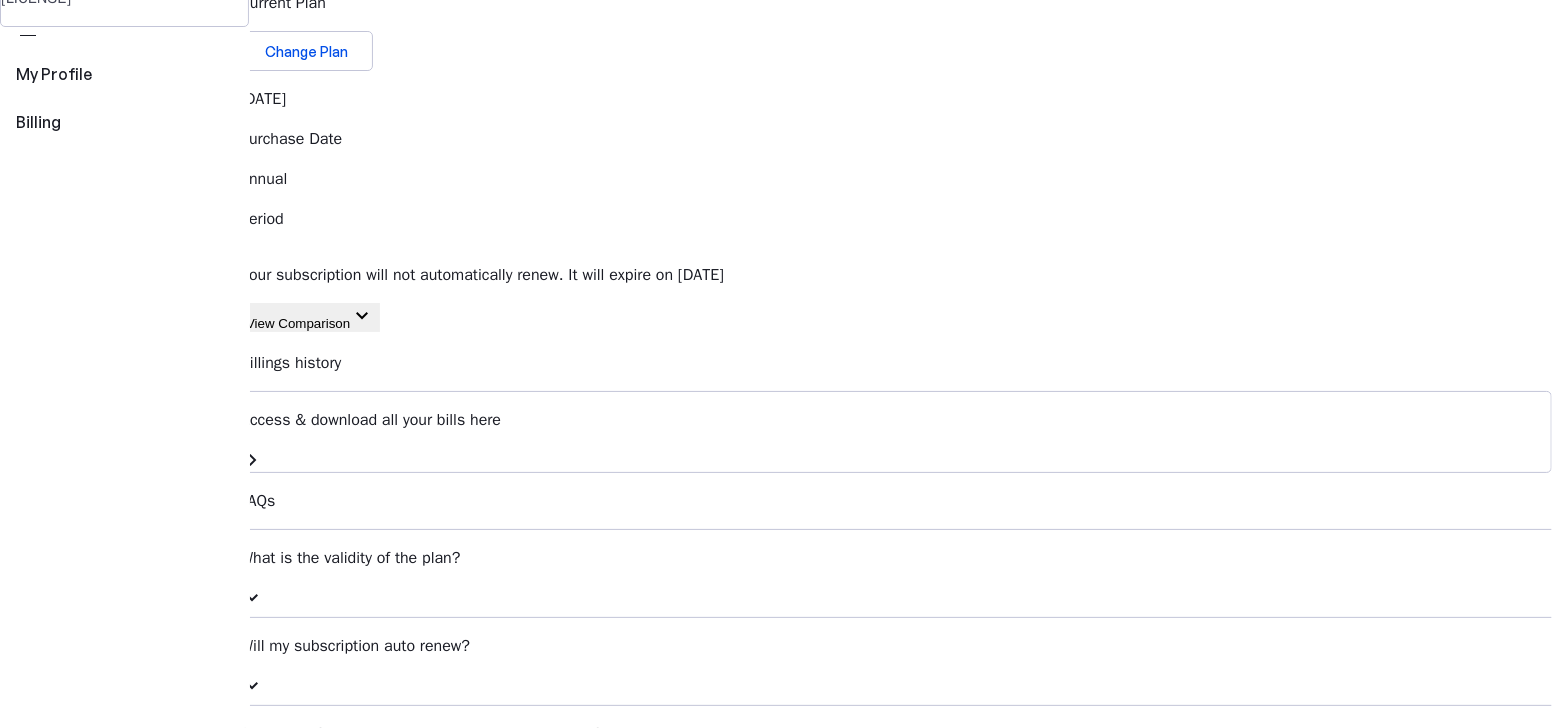 scroll, scrollTop: 333, scrollLeft: 0, axis: vertical 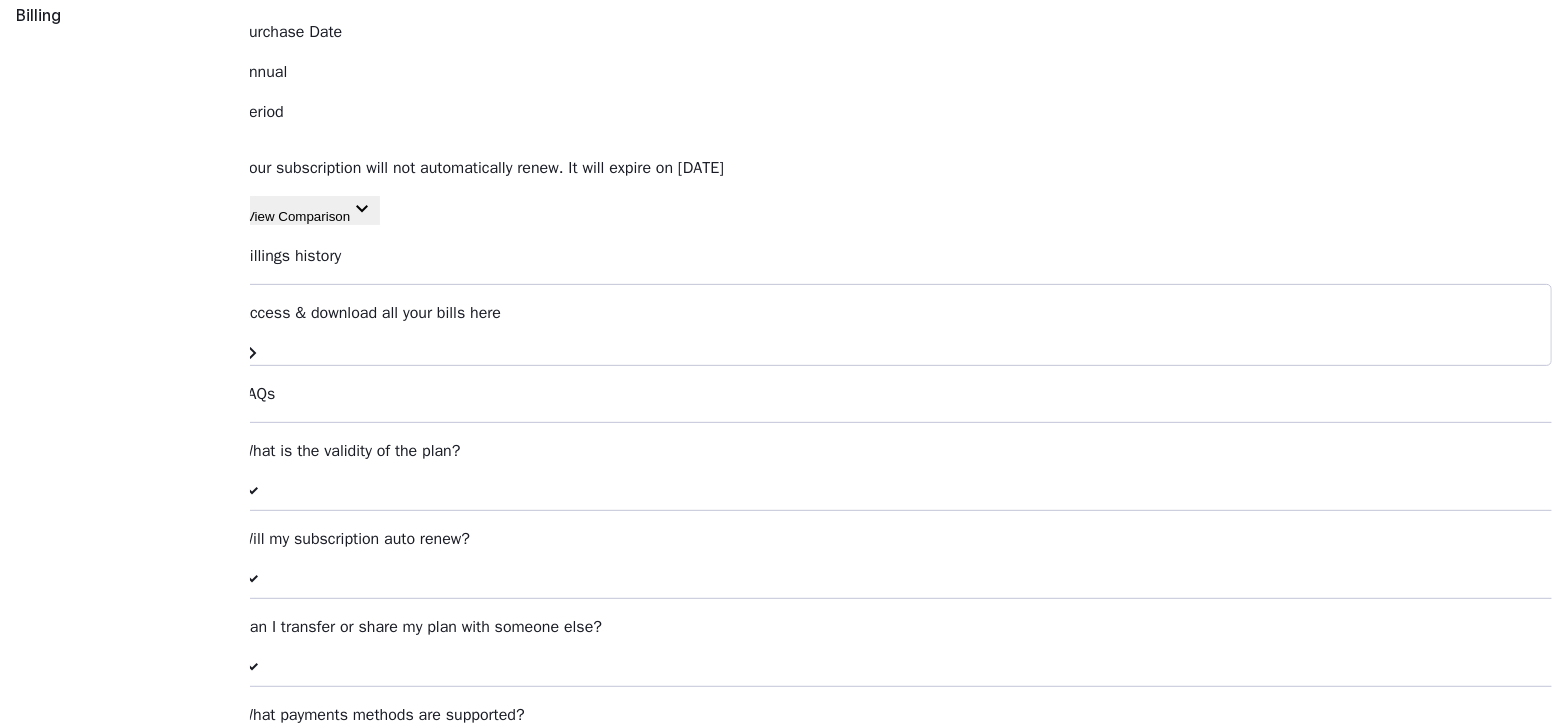click on "View Comparison" at bounding box center [298, 216] 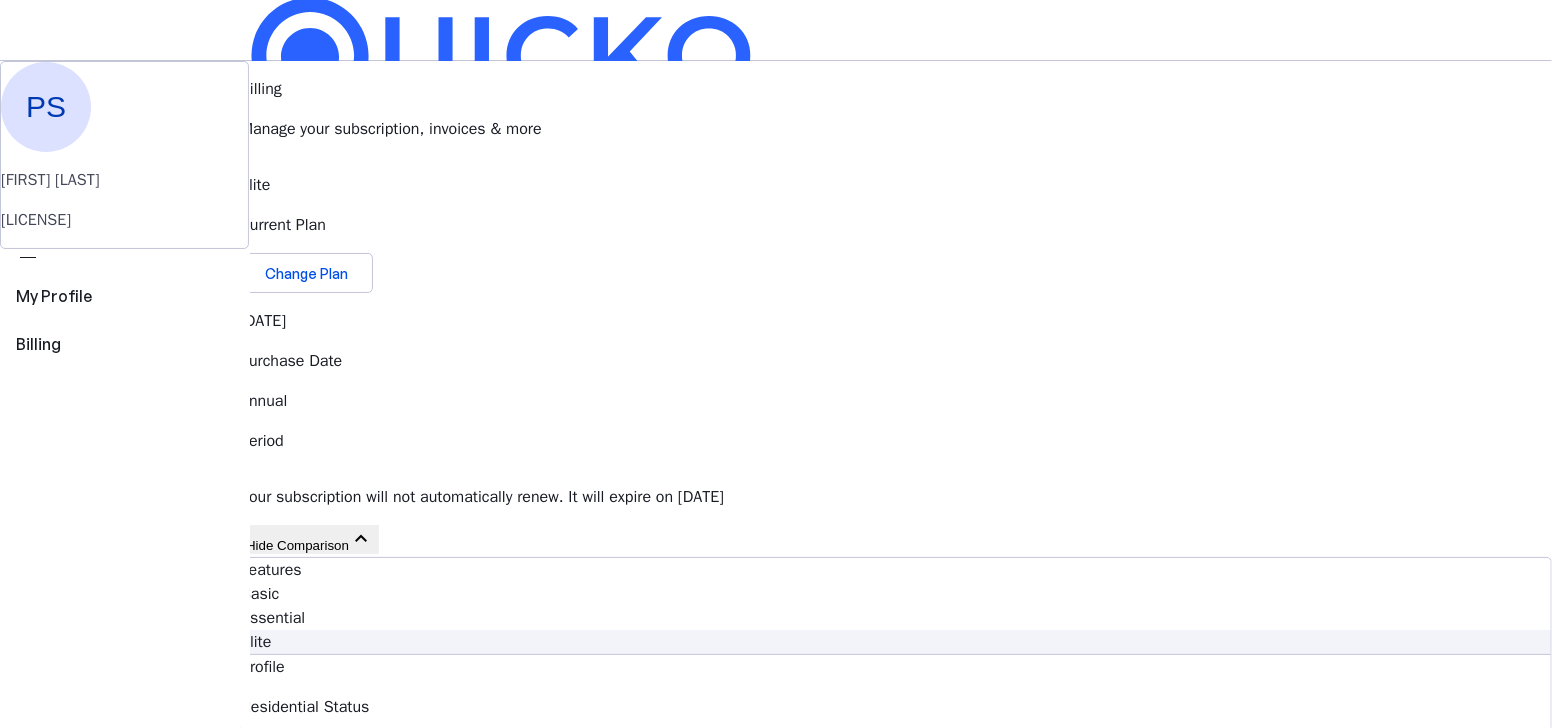 scroll, scrollTop: 0, scrollLeft: 0, axis: both 